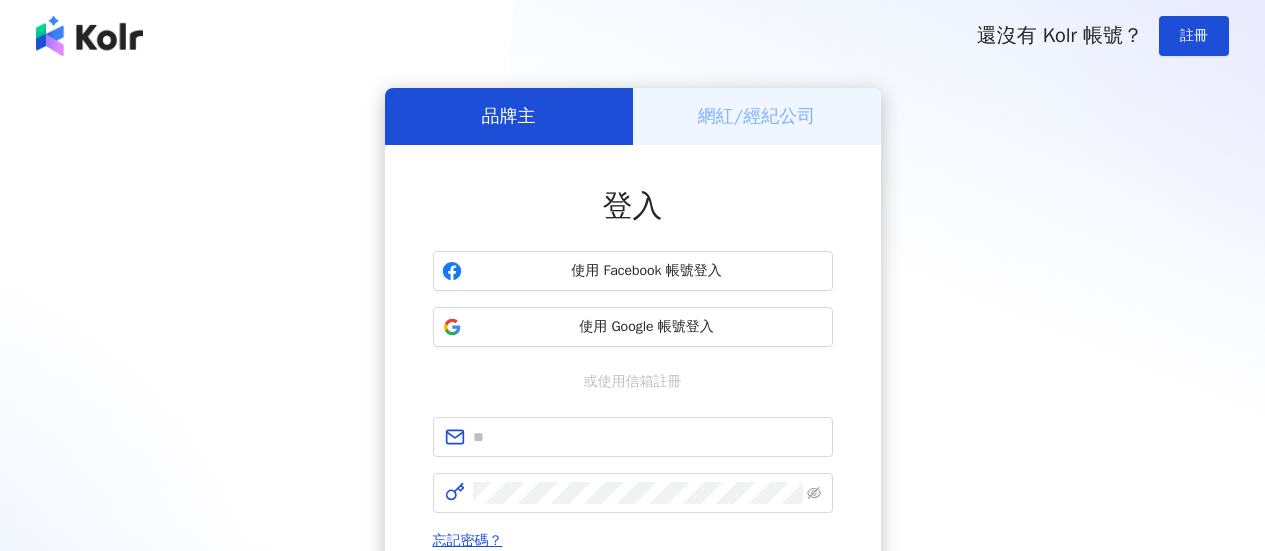 scroll, scrollTop: 0, scrollLeft: 0, axis: both 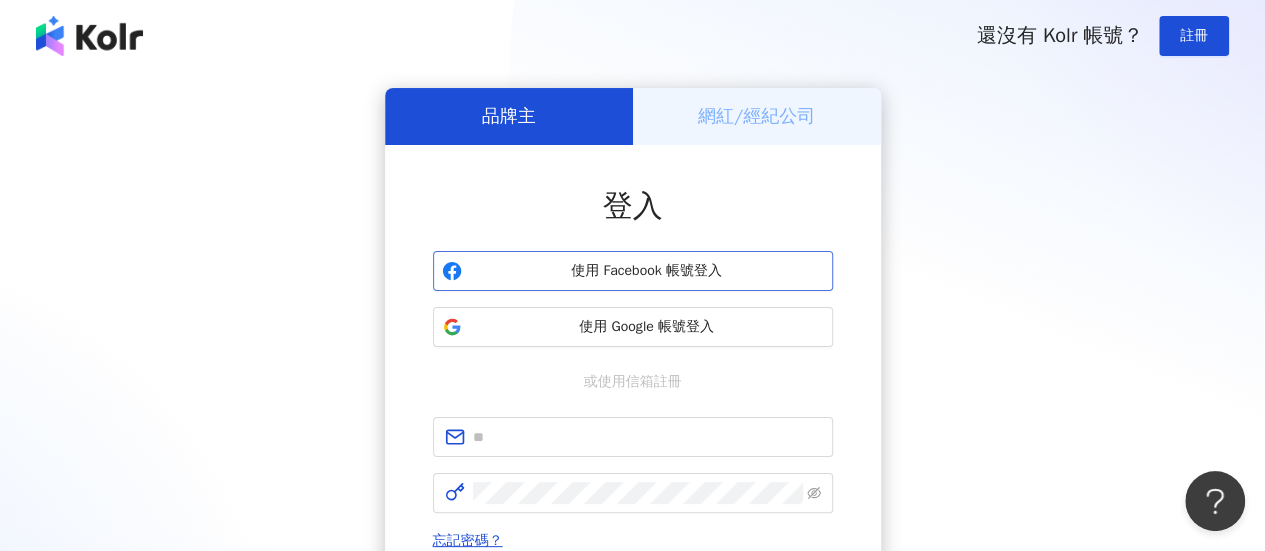 click on "使用 Facebook 帳號登入" at bounding box center [647, 271] 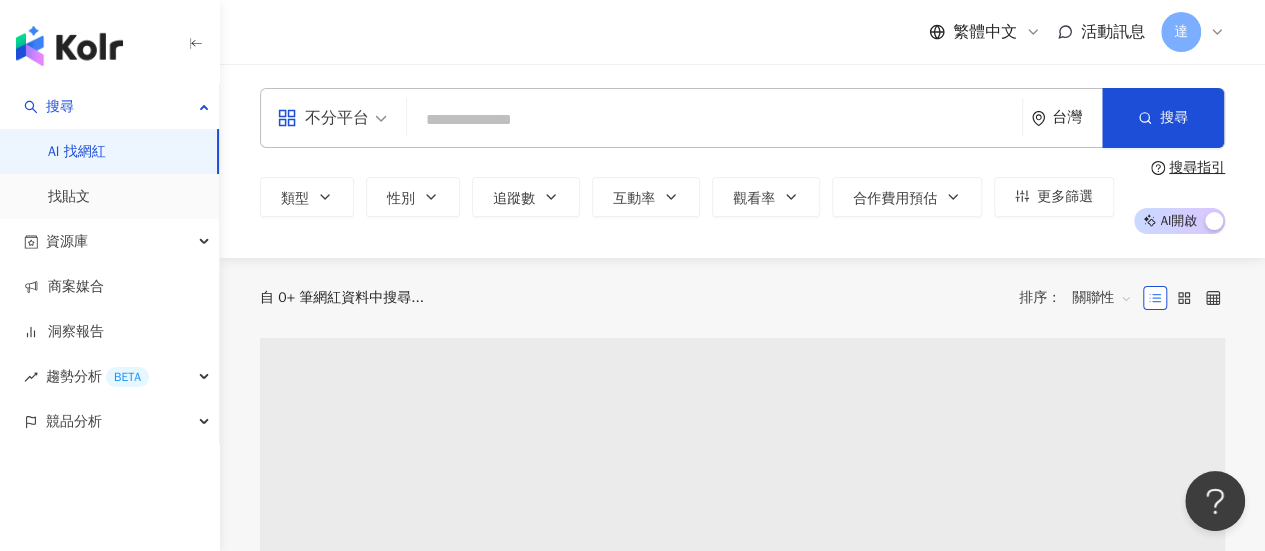 click at bounding box center (714, 120) 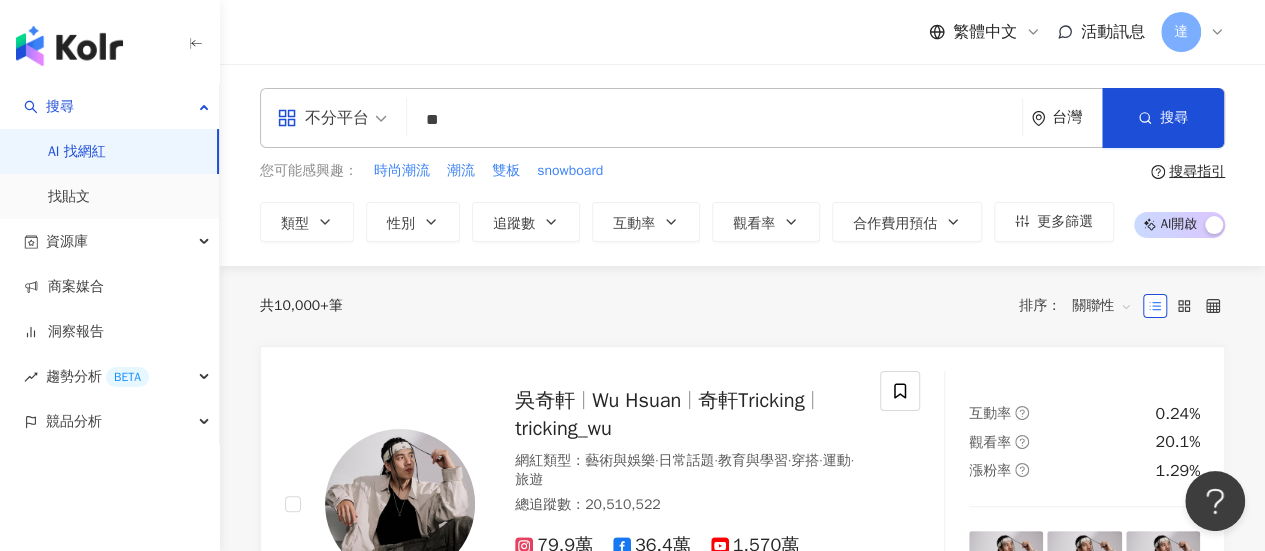 type on "**" 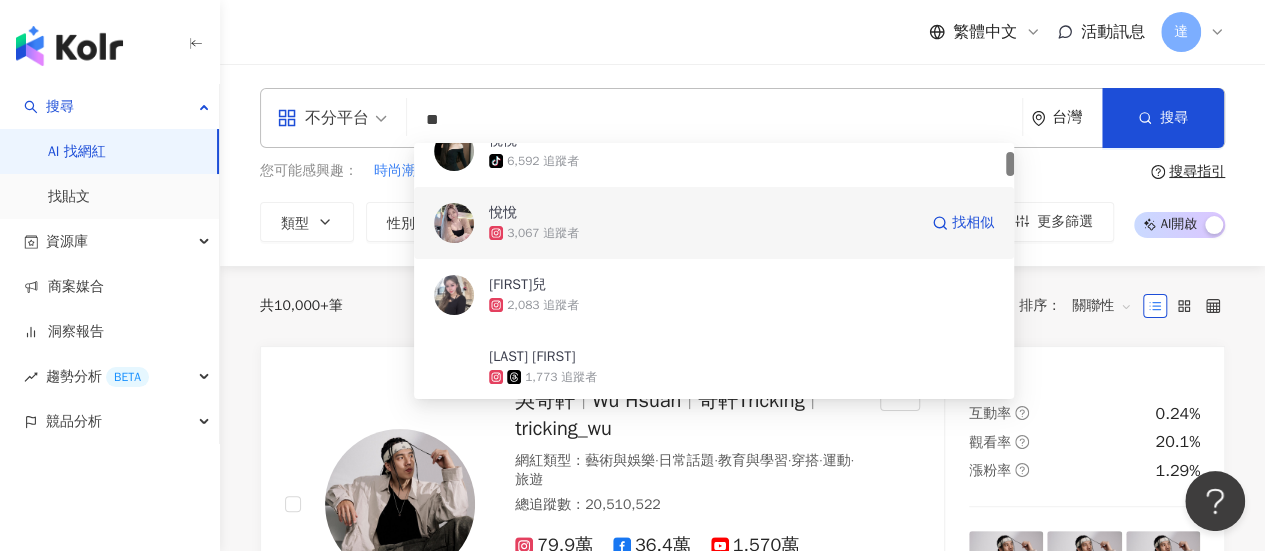 scroll, scrollTop: 0, scrollLeft: 0, axis: both 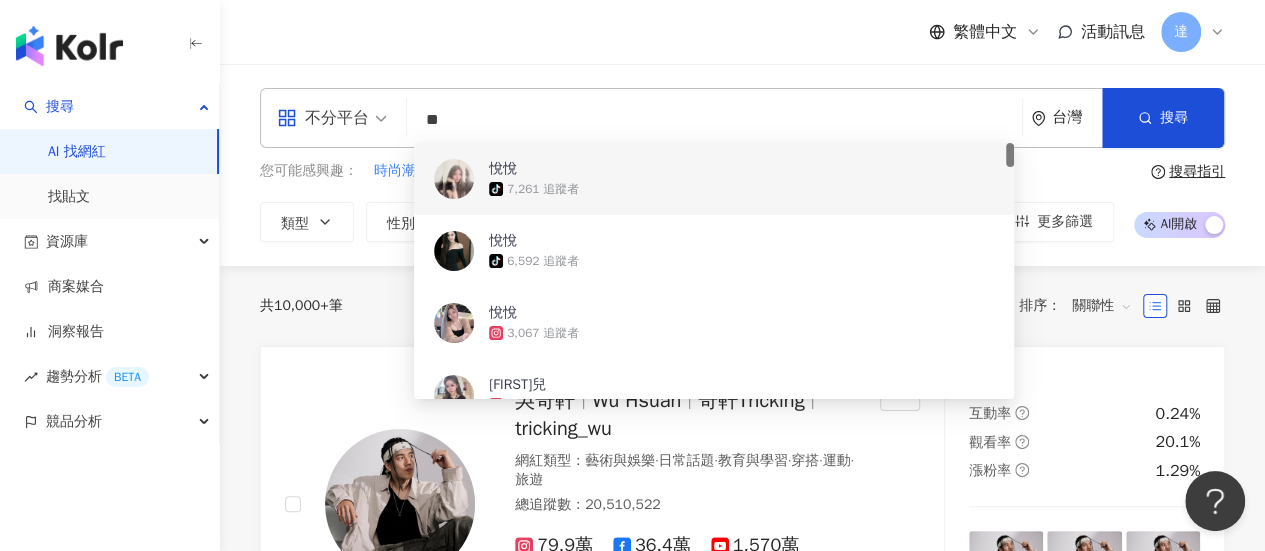 click at bounding box center [454, 179] 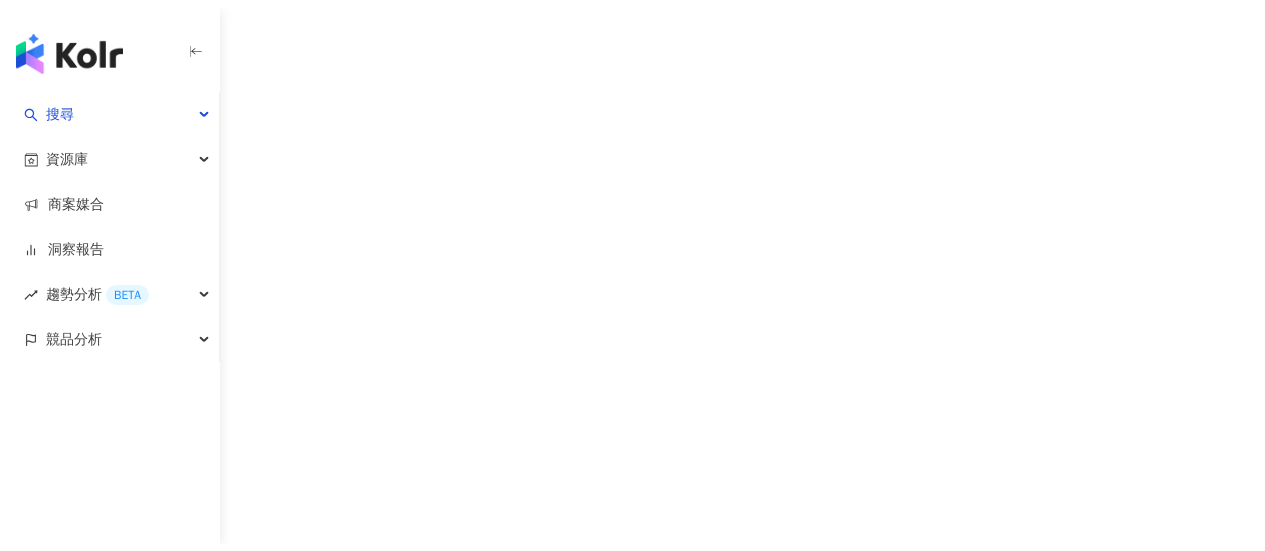 scroll, scrollTop: 0, scrollLeft: 0, axis: both 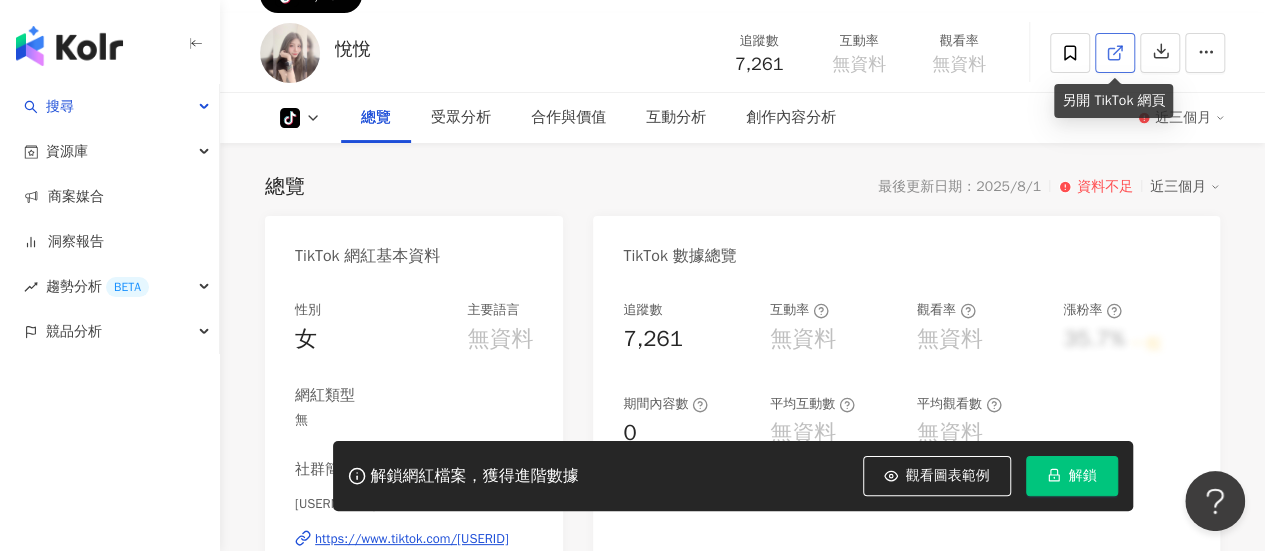 click 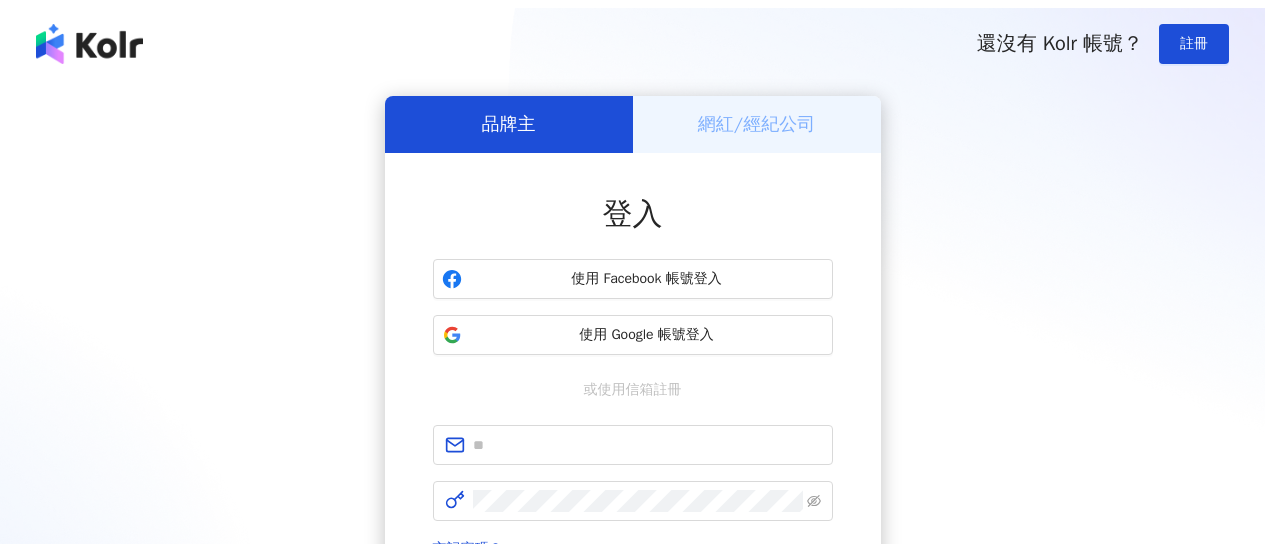 scroll, scrollTop: 0, scrollLeft: 0, axis: both 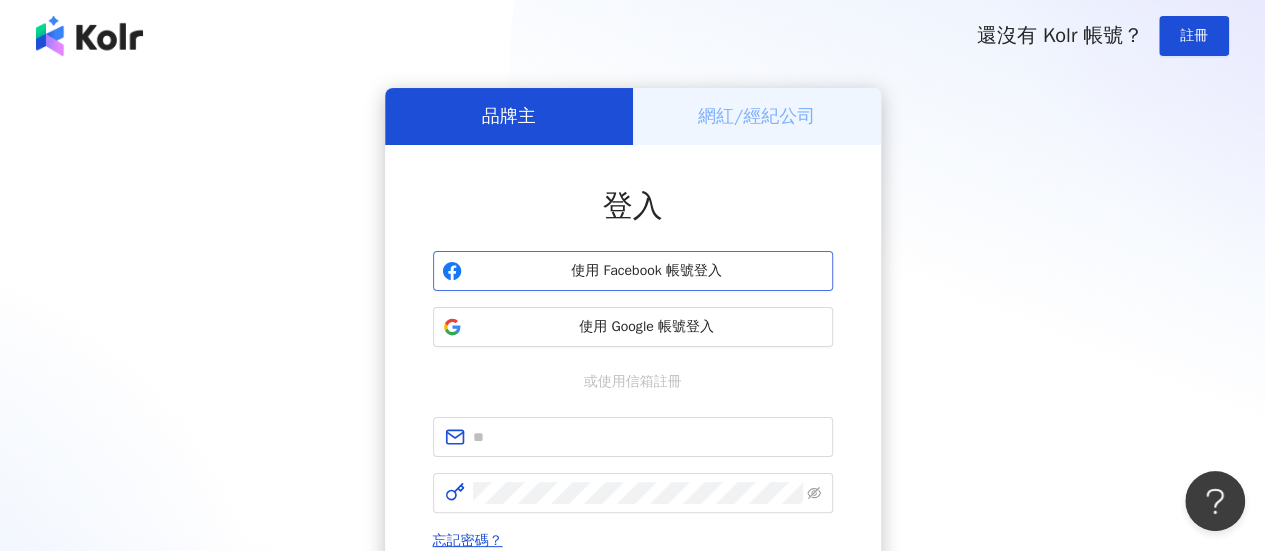 click on "使用 Facebook 帳號登入" at bounding box center (647, 271) 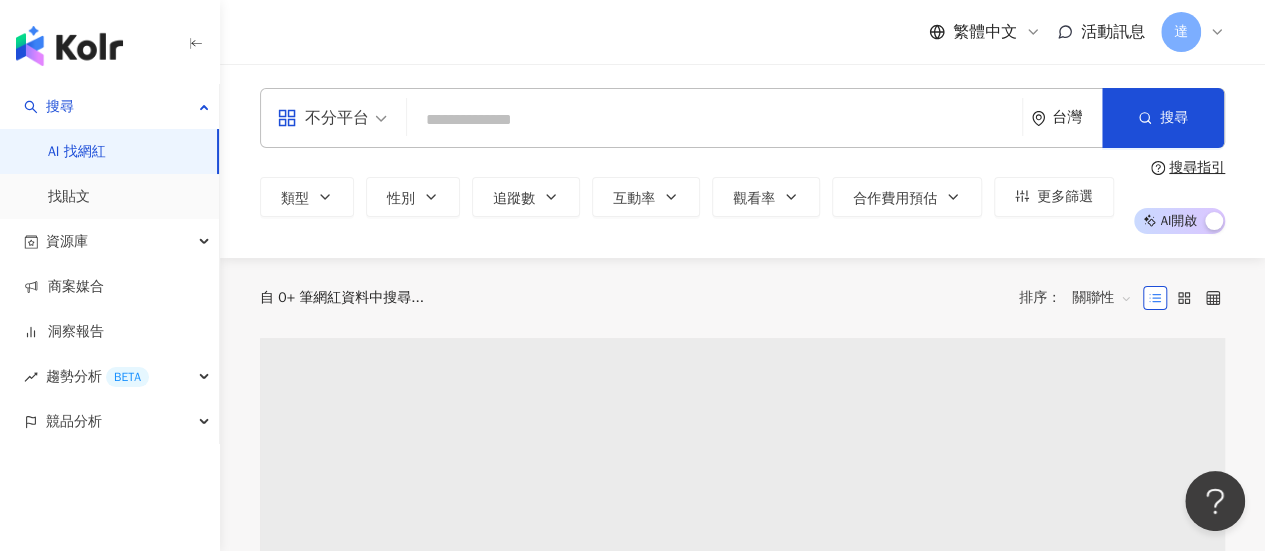 click at bounding box center [714, 120] 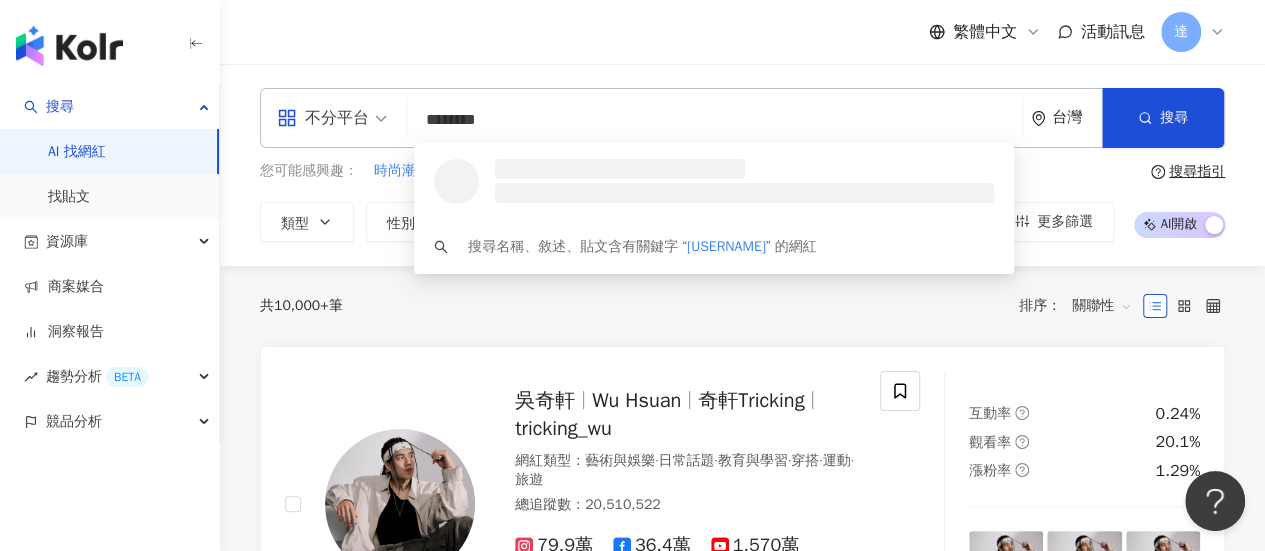 type on "*********" 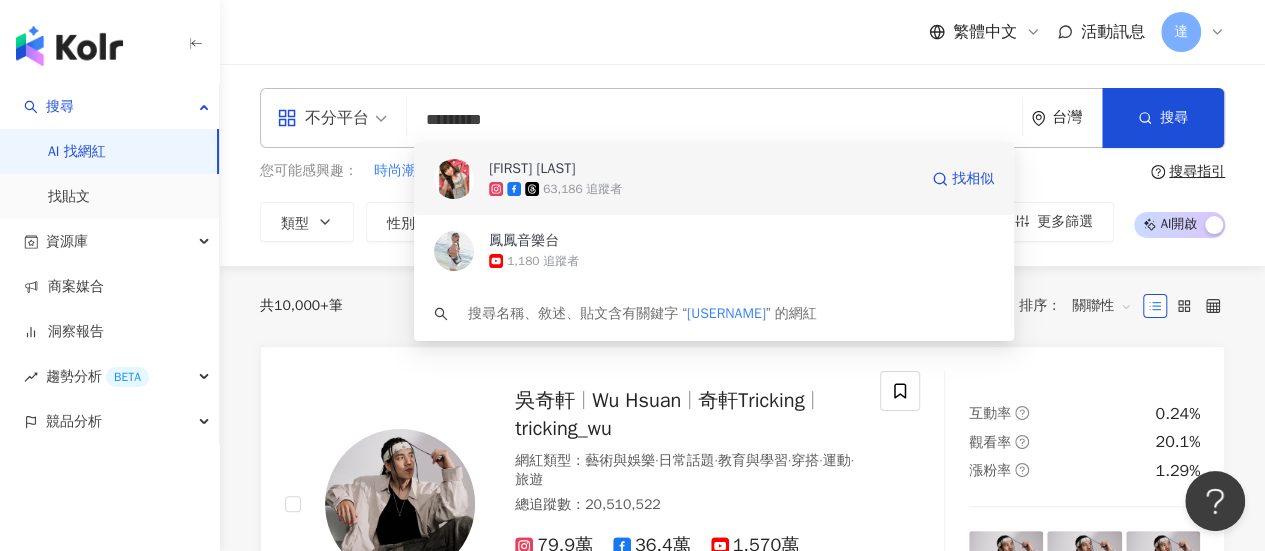 click on "李翊鳳" at bounding box center [532, 169] 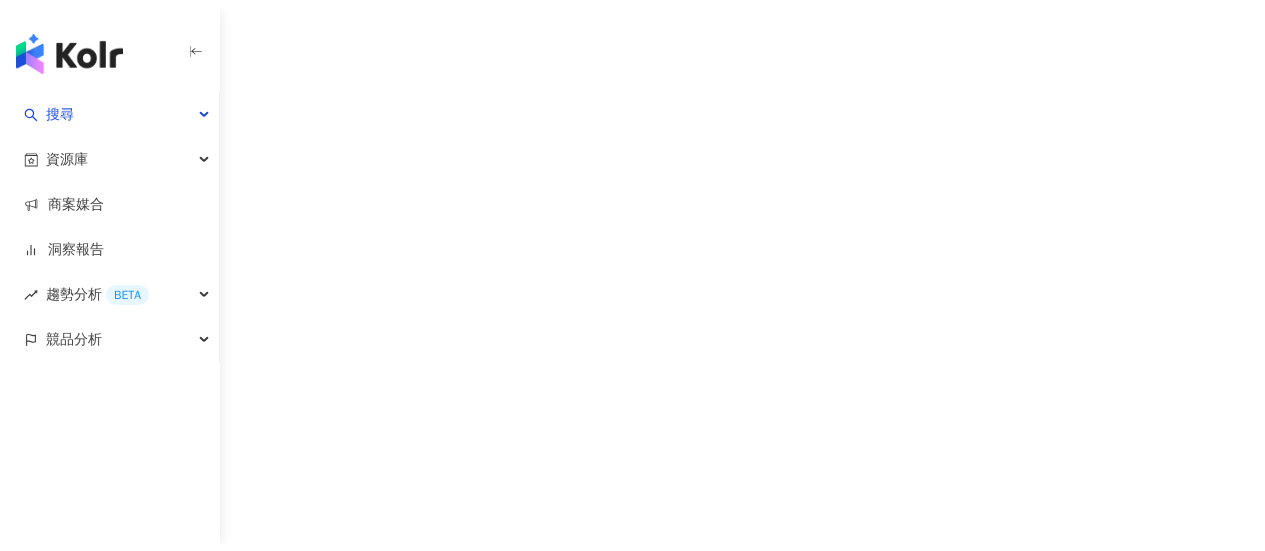 scroll, scrollTop: 0, scrollLeft: 0, axis: both 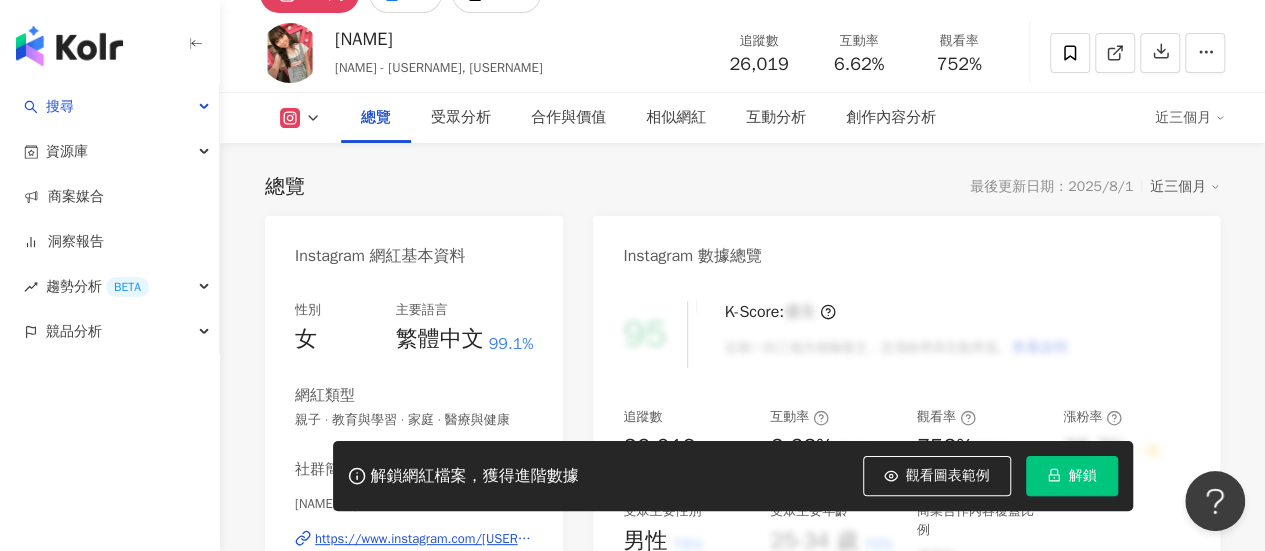 click on "近三個月" at bounding box center (1190, 118) 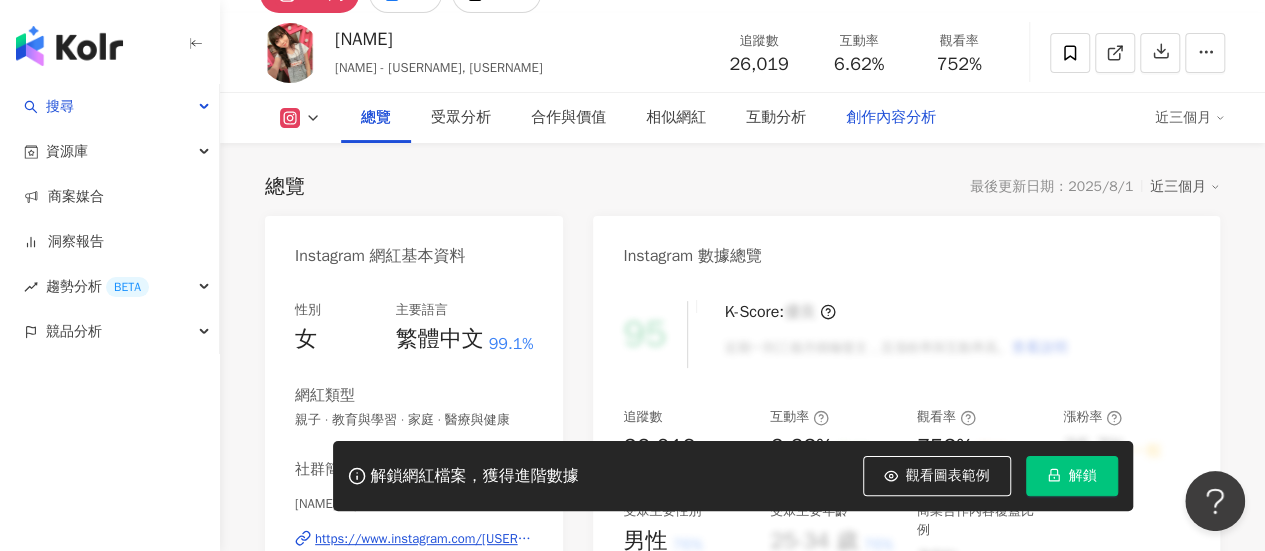click on "創作內容分析" at bounding box center [891, 118] 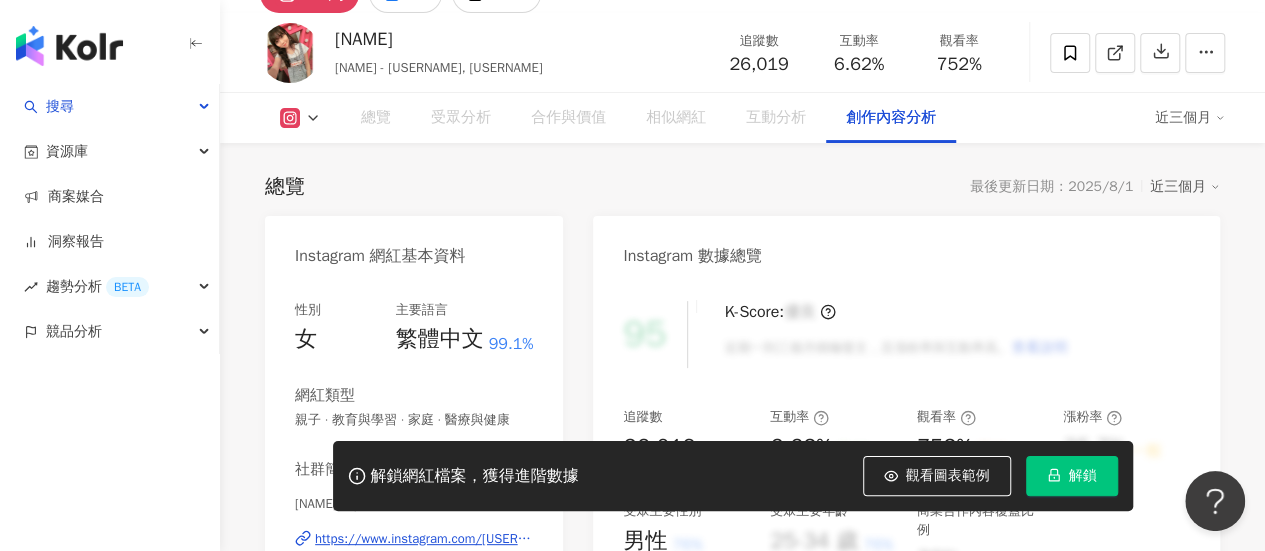 scroll, scrollTop: 5630, scrollLeft: 0, axis: vertical 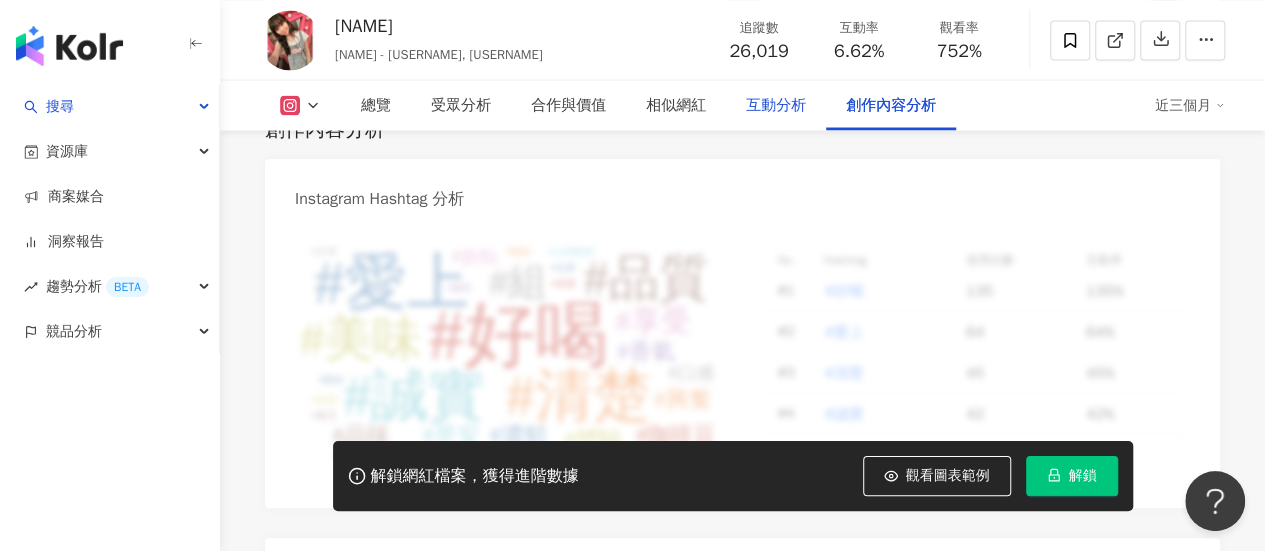 click on "互動分析" at bounding box center [776, 105] 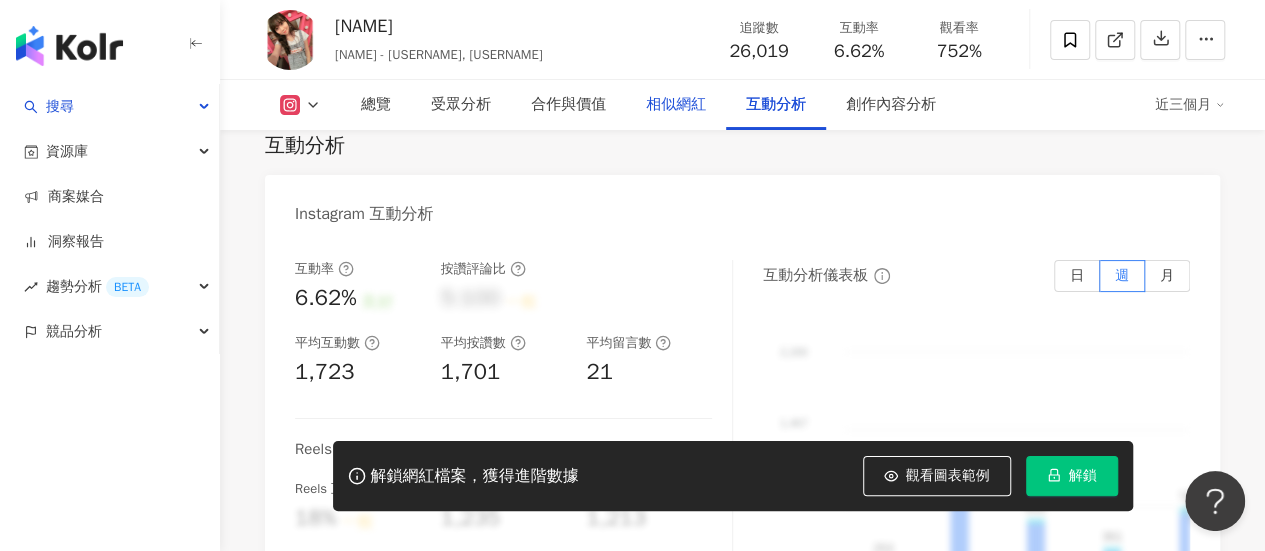 click on "相似網紅" at bounding box center (676, 105) 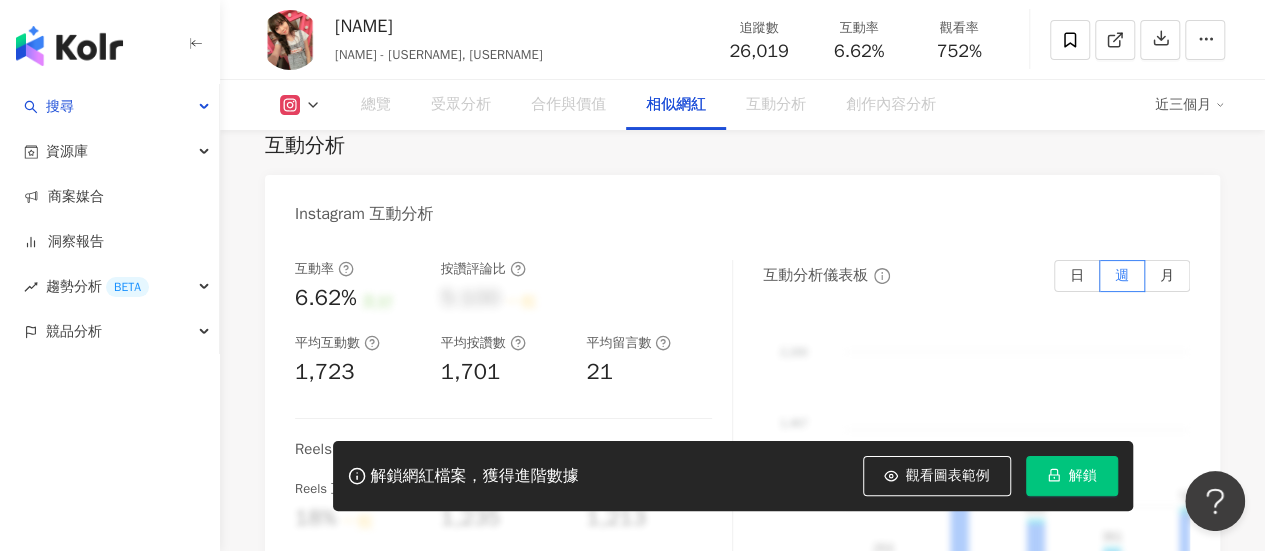 scroll, scrollTop: 3235, scrollLeft: 0, axis: vertical 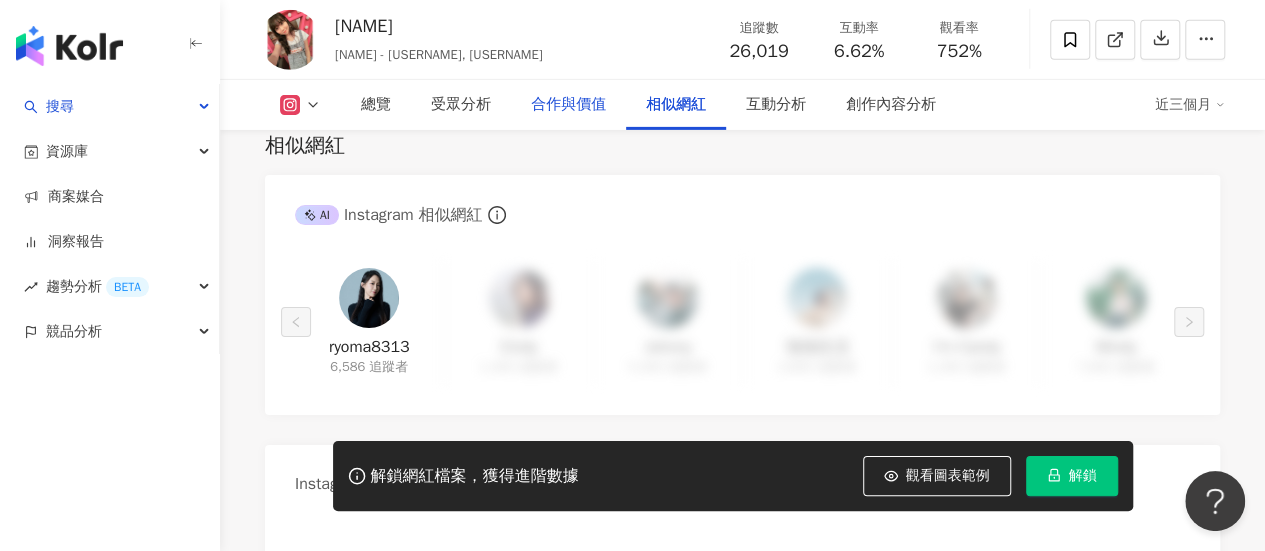 click on "合作與價值" at bounding box center [568, 105] 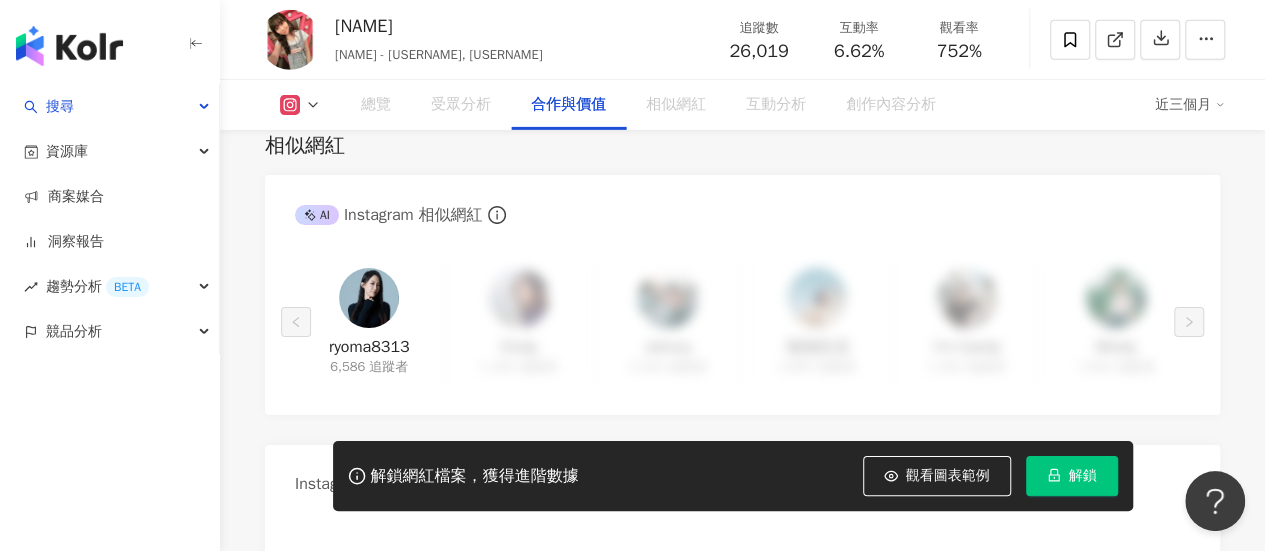 scroll, scrollTop: 2668, scrollLeft: 0, axis: vertical 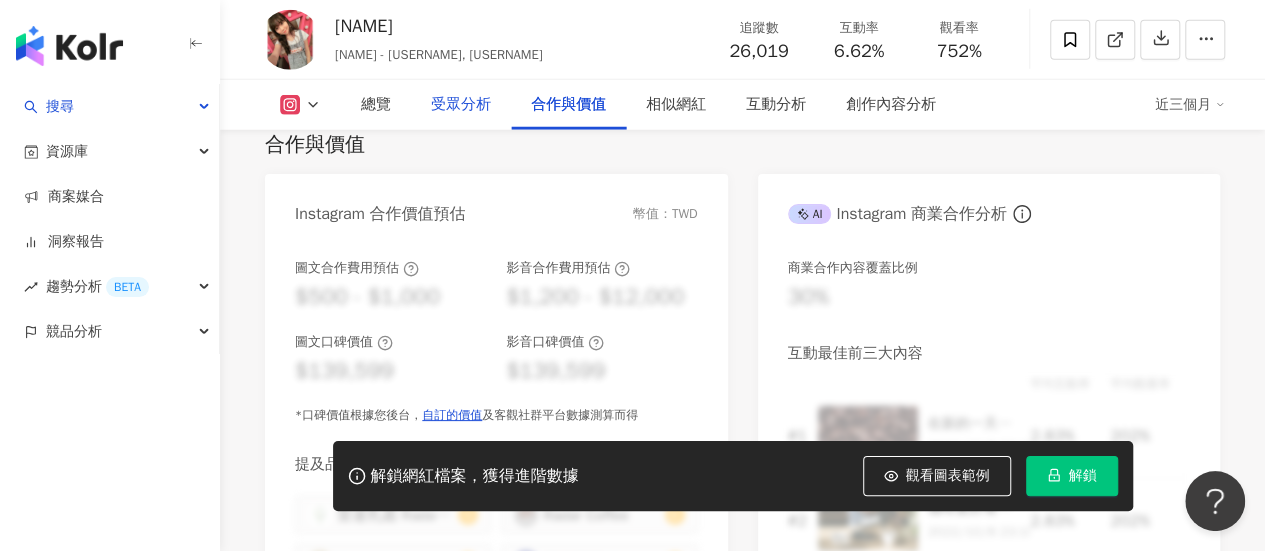 click on "受眾分析" at bounding box center (461, 105) 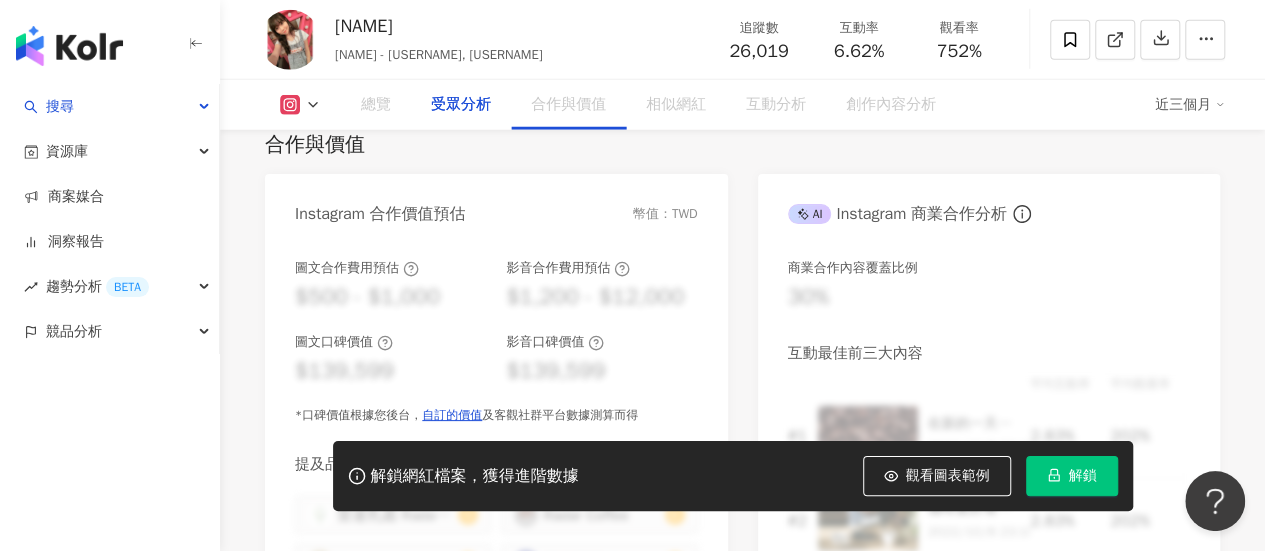 scroll, scrollTop: 1721, scrollLeft: 0, axis: vertical 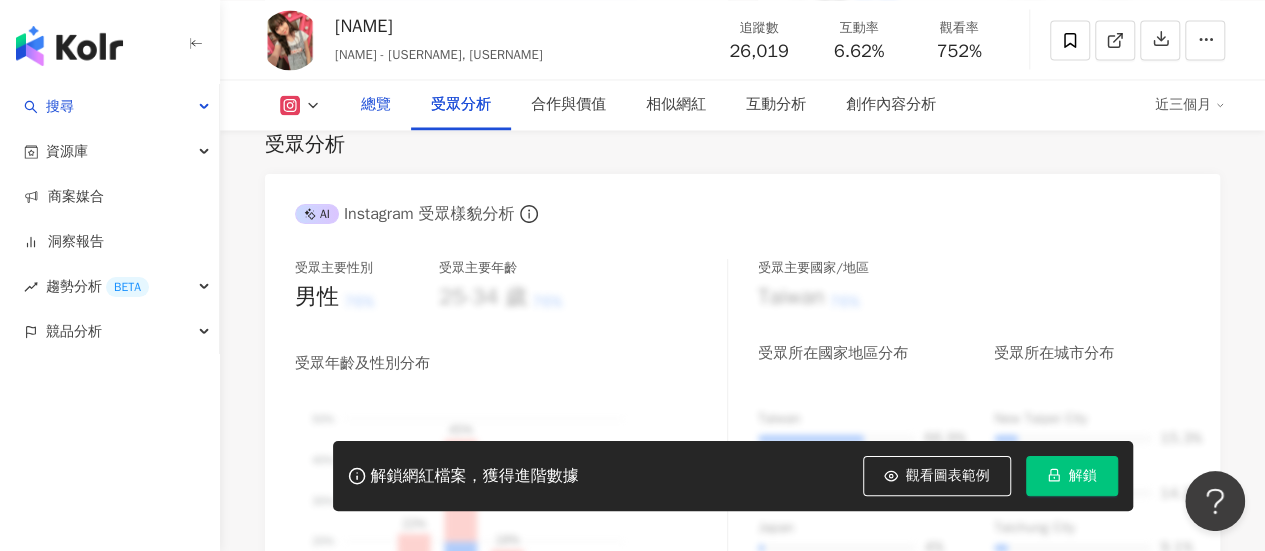 click on "總覽" at bounding box center [376, 105] 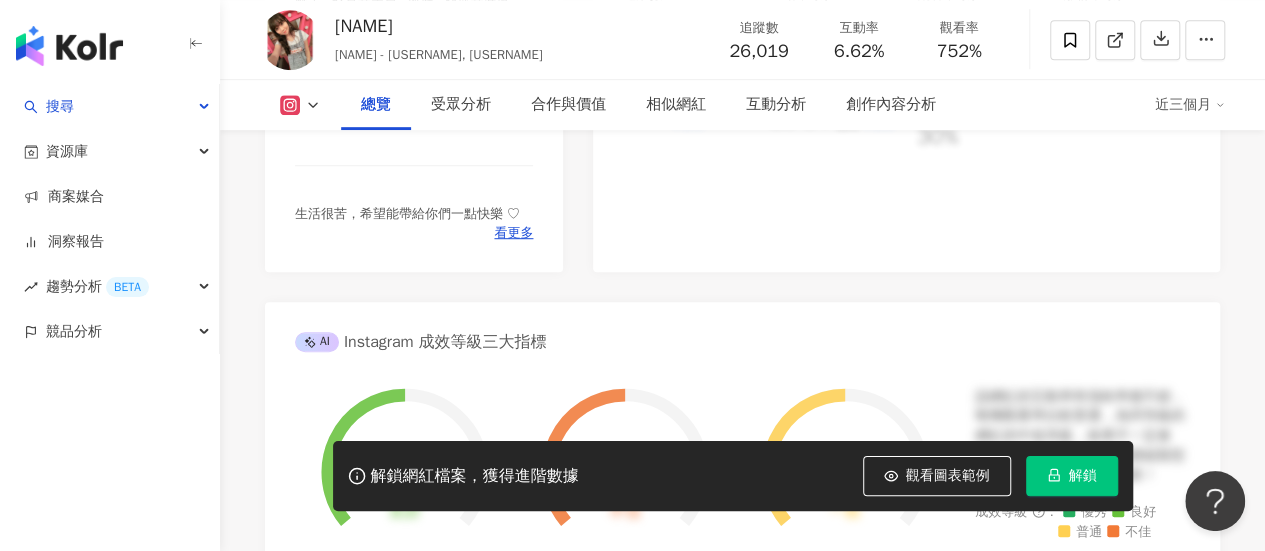 scroll, scrollTop: 322, scrollLeft: 0, axis: vertical 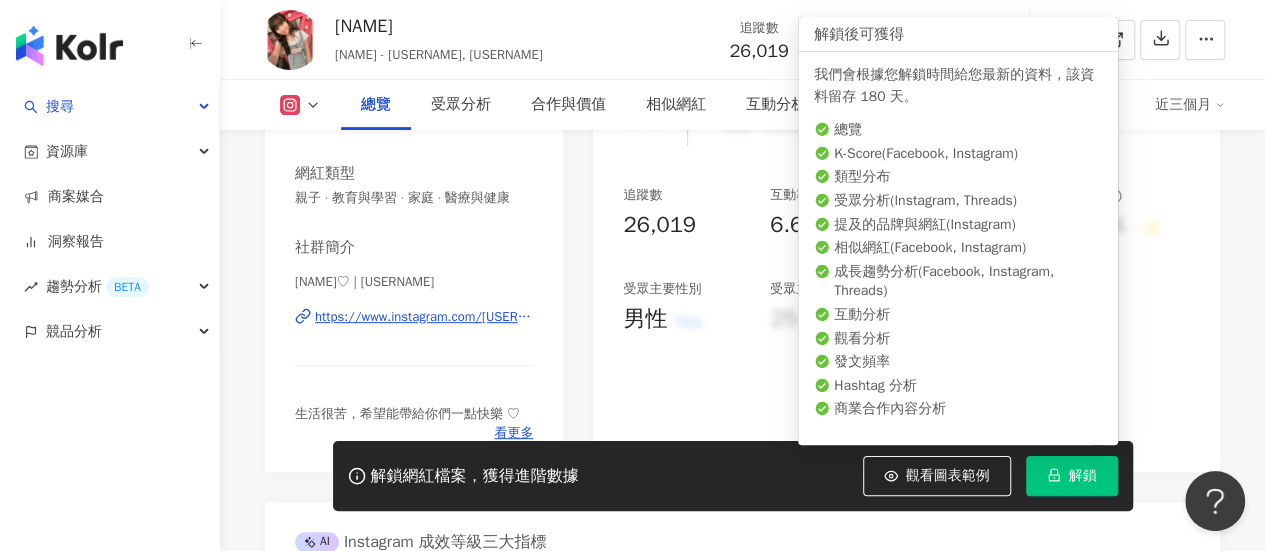 click on "解鎖" at bounding box center [1083, 476] 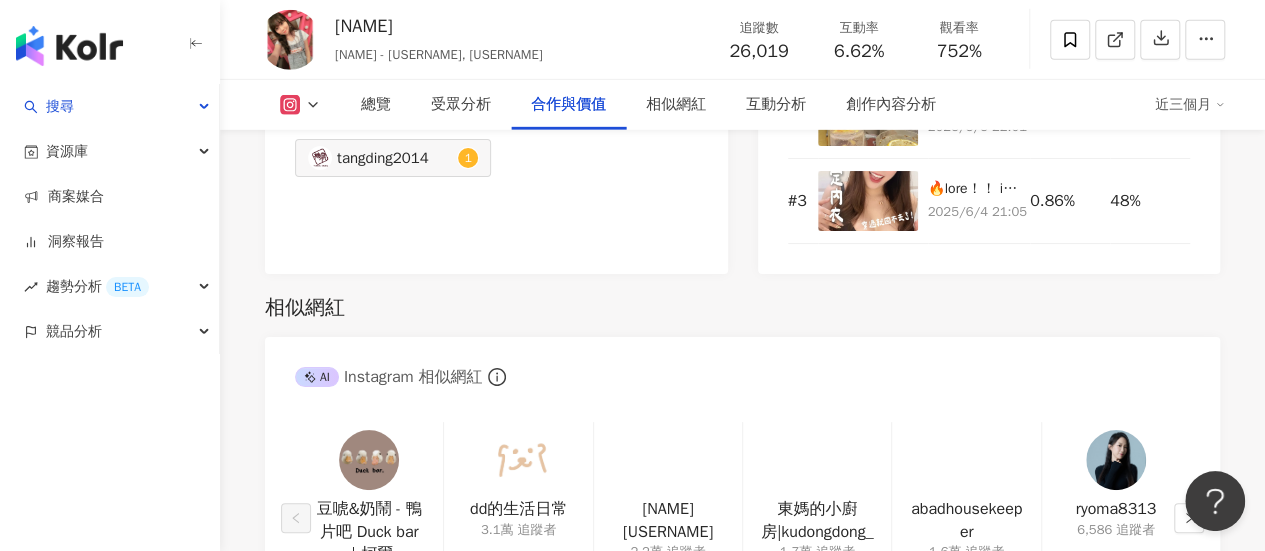 scroll, scrollTop: 3222, scrollLeft: 0, axis: vertical 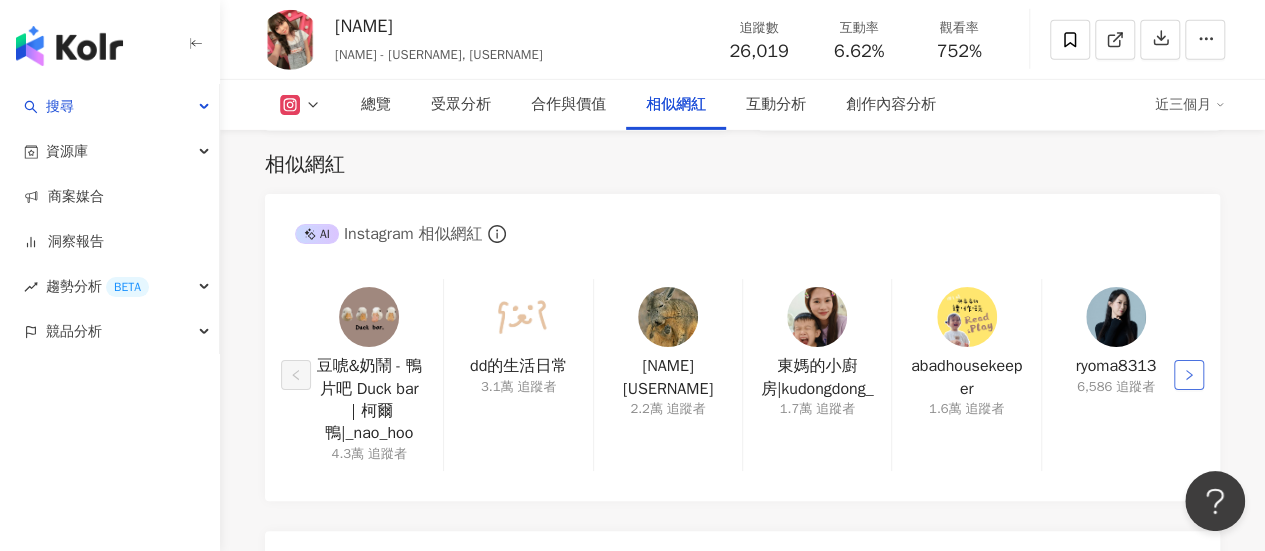 click 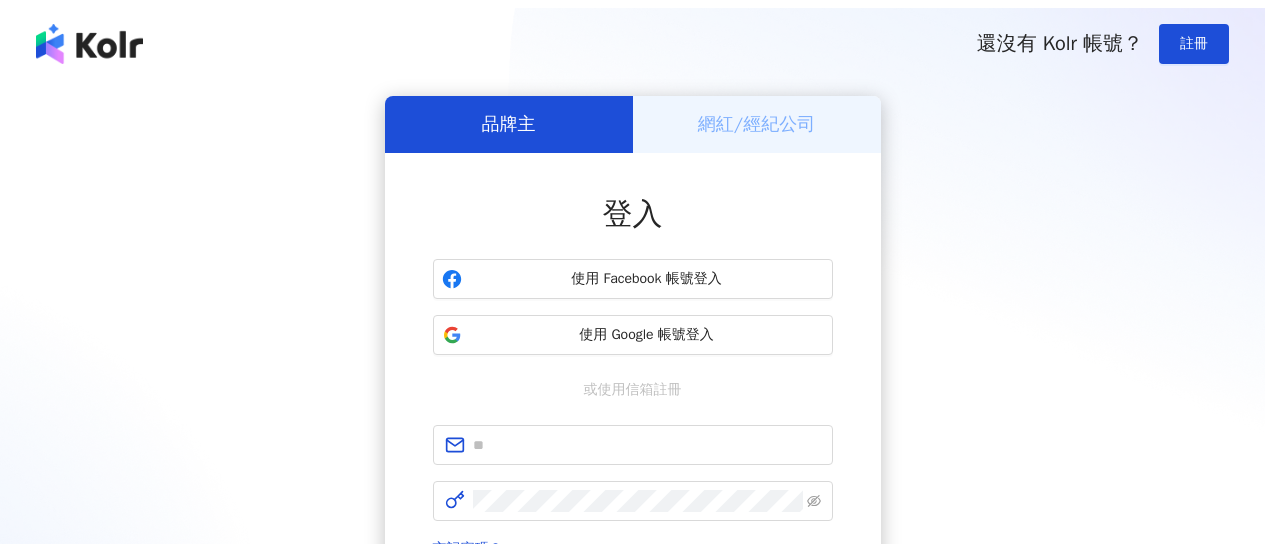 scroll, scrollTop: 0, scrollLeft: 0, axis: both 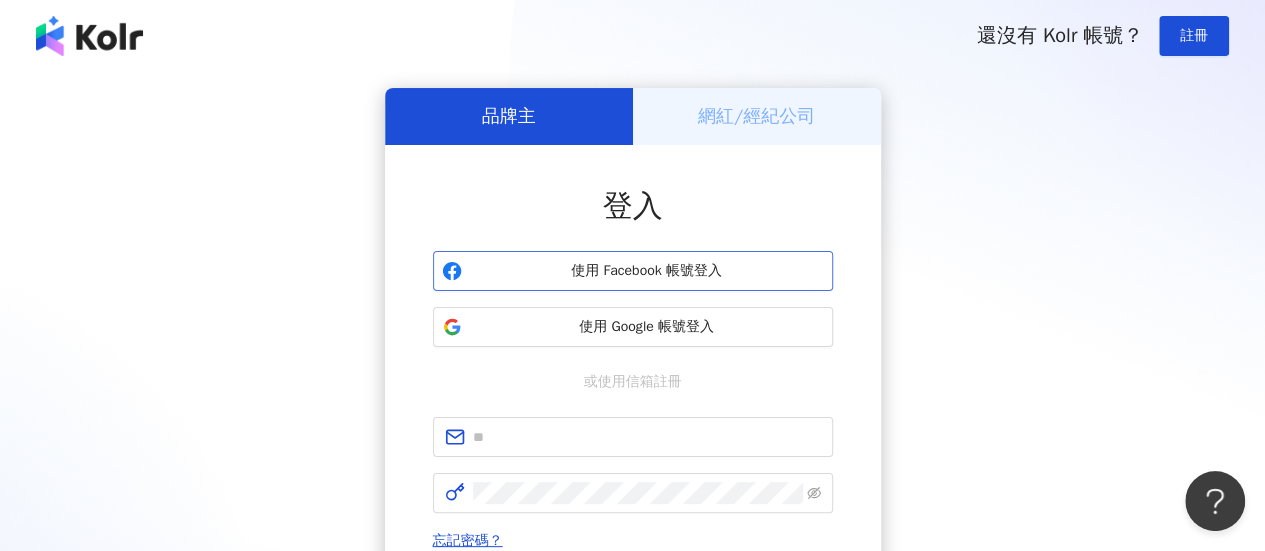click on "使用 Facebook 帳號登入" at bounding box center [647, 271] 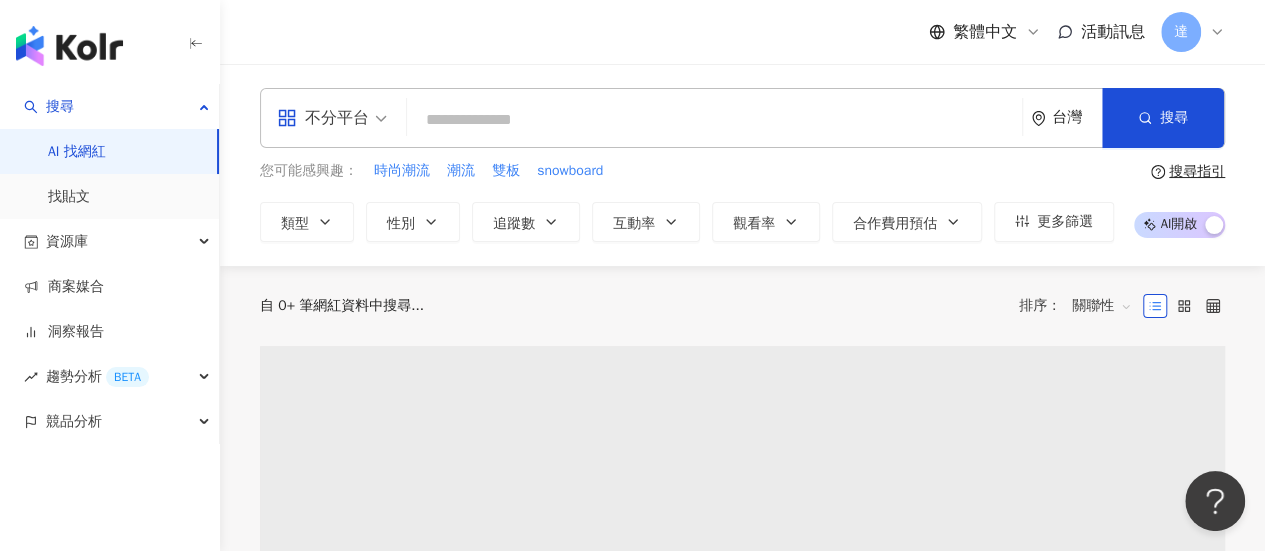 click at bounding box center [714, 120] 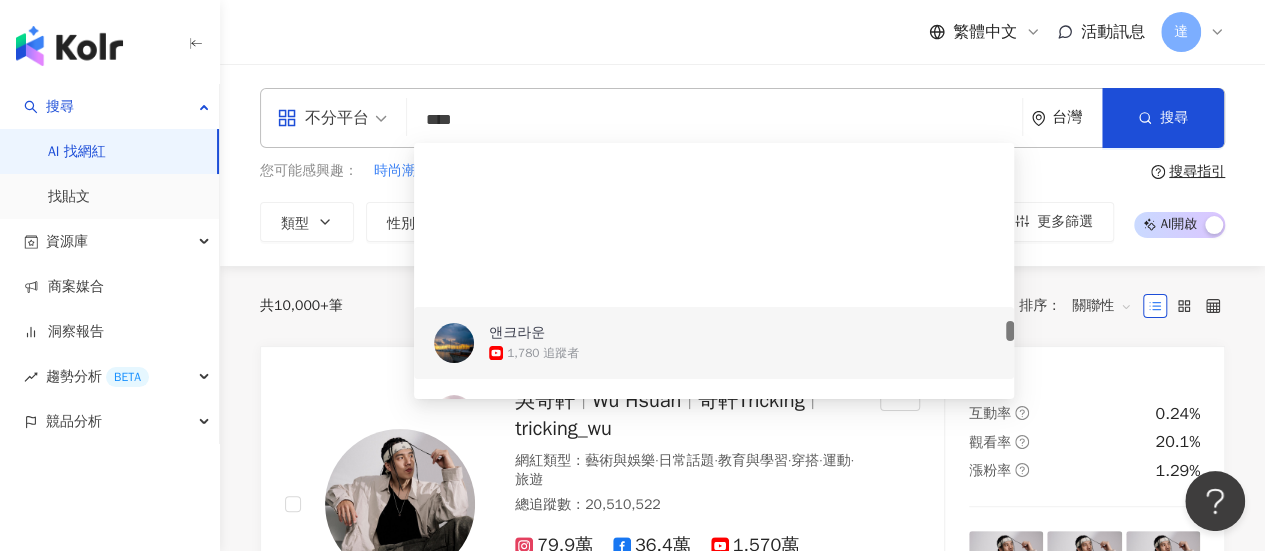 scroll, scrollTop: 2700, scrollLeft: 0, axis: vertical 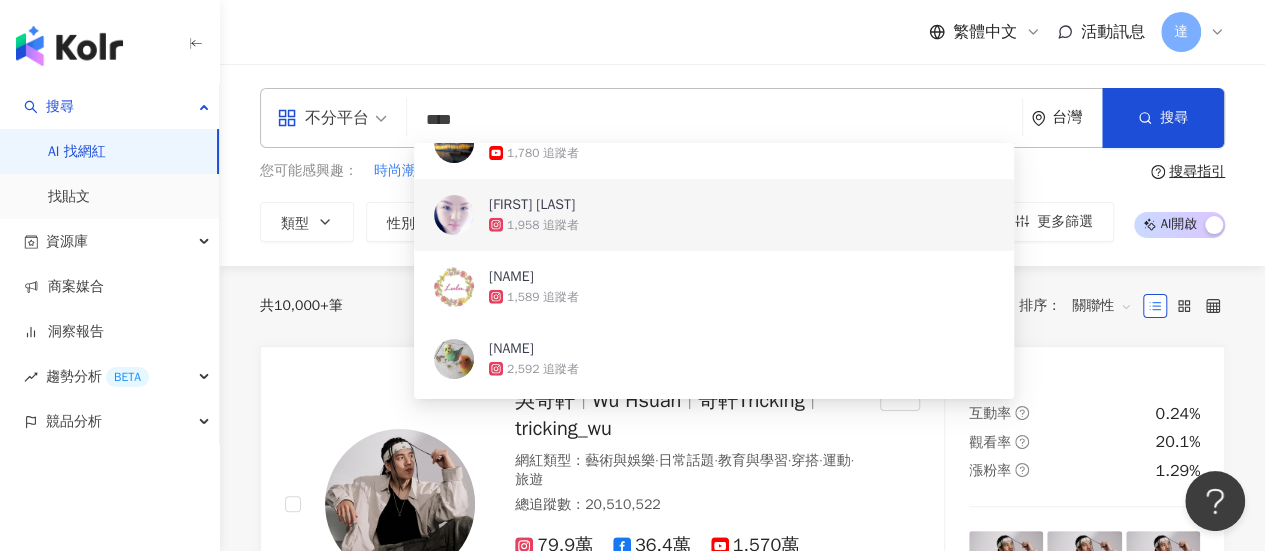 type on "****" 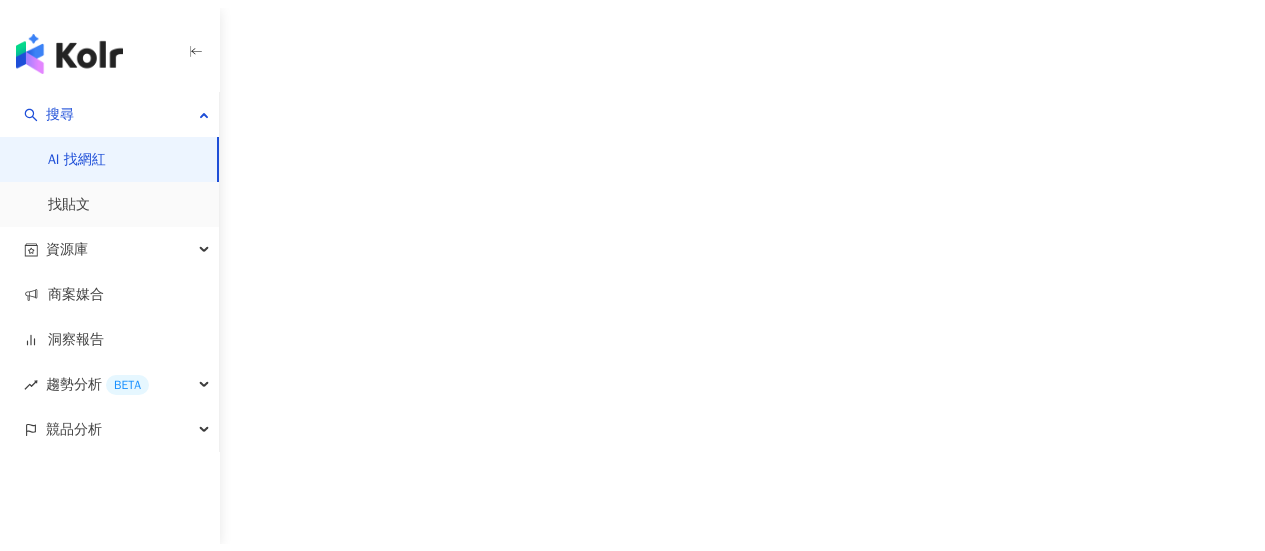 scroll, scrollTop: 0, scrollLeft: 0, axis: both 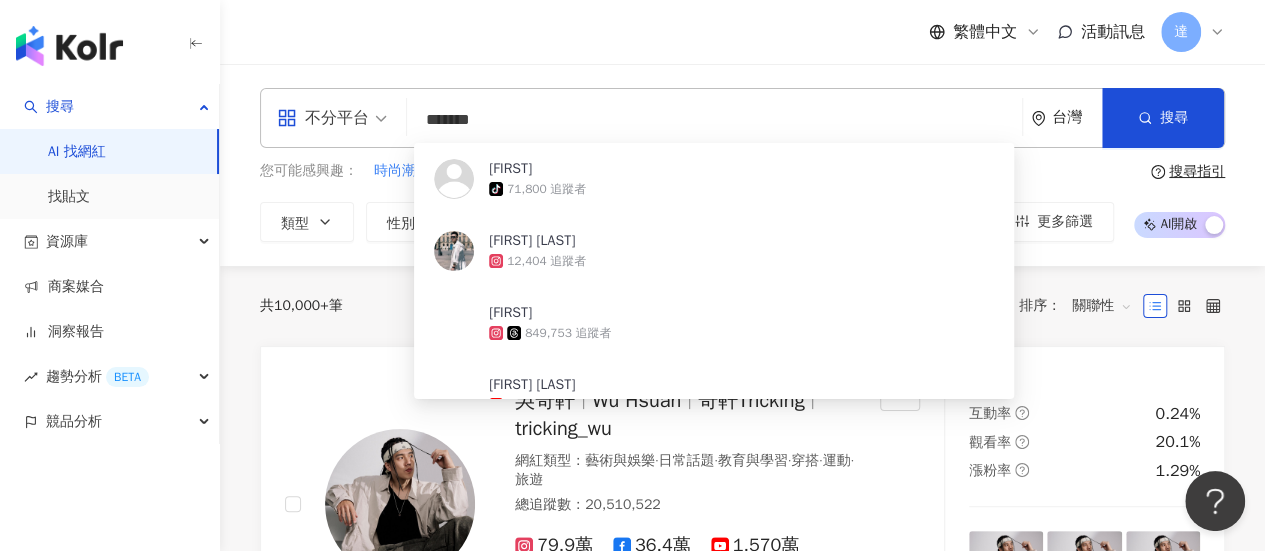 type on "*******" 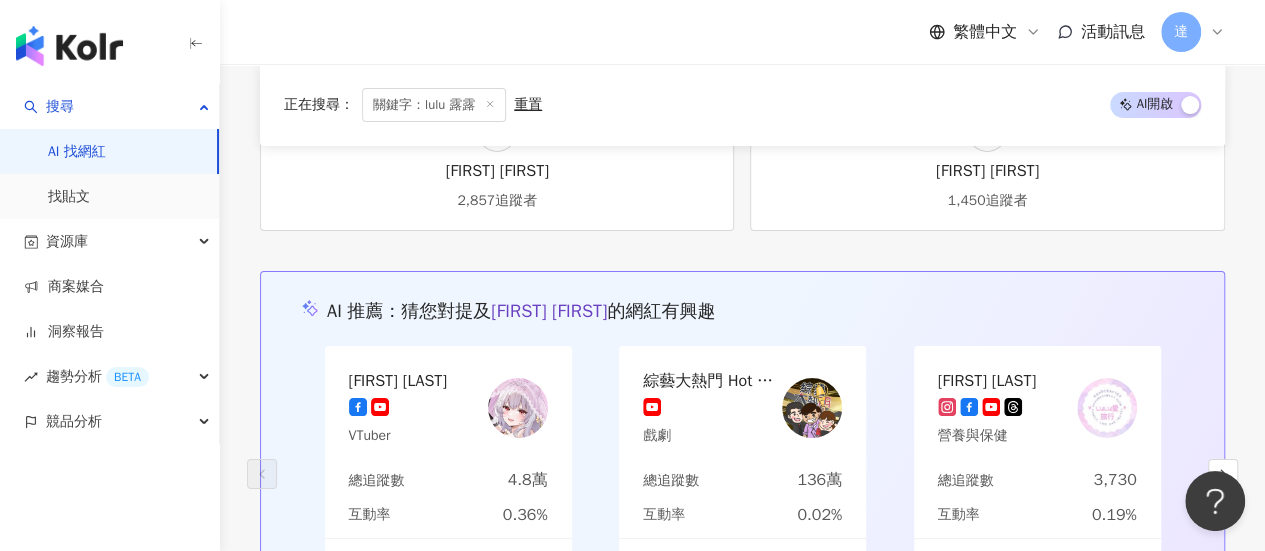 scroll, scrollTop: 3550, scrollLeft: 0, axis: vertical 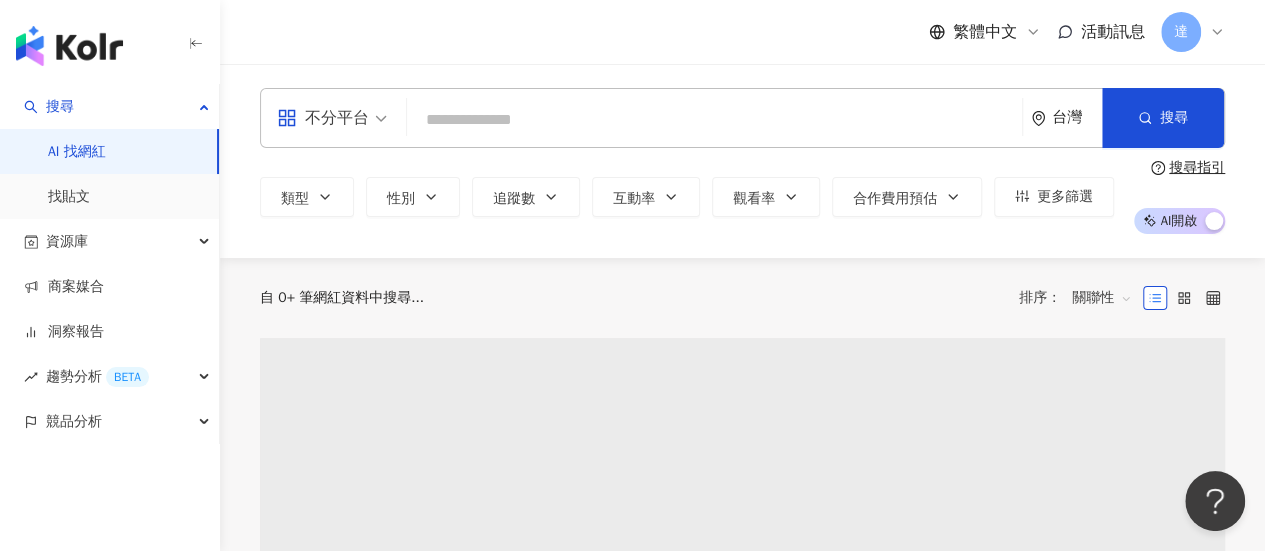 click at bounding box center (714, 120) 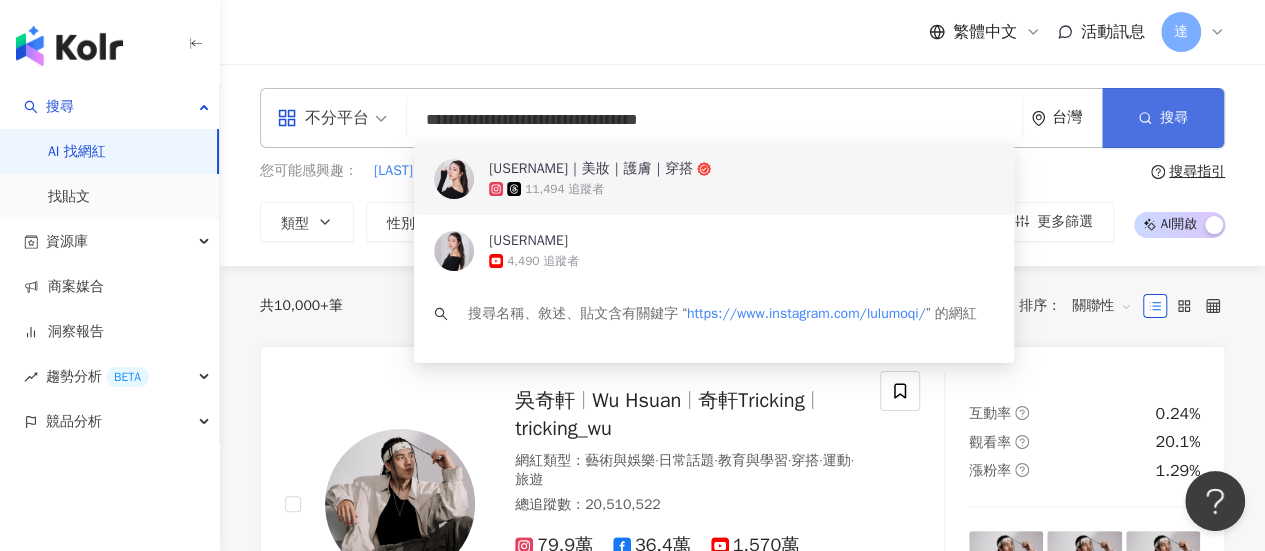 type on "**********" 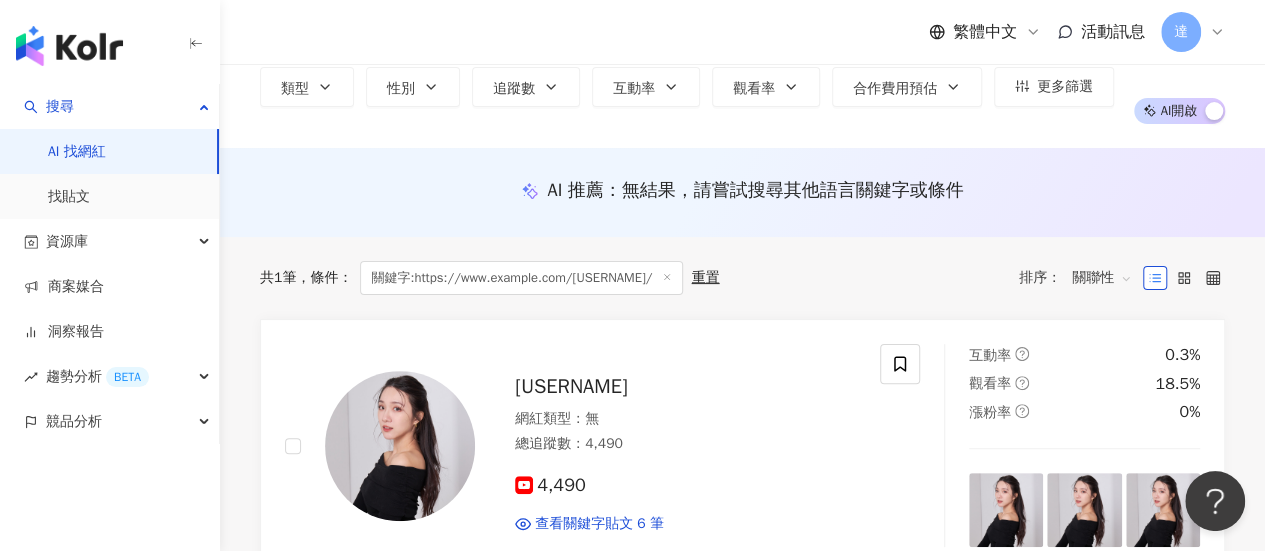 scroll, scrollTop: 100, scrollLeft: 0, axis: vertical 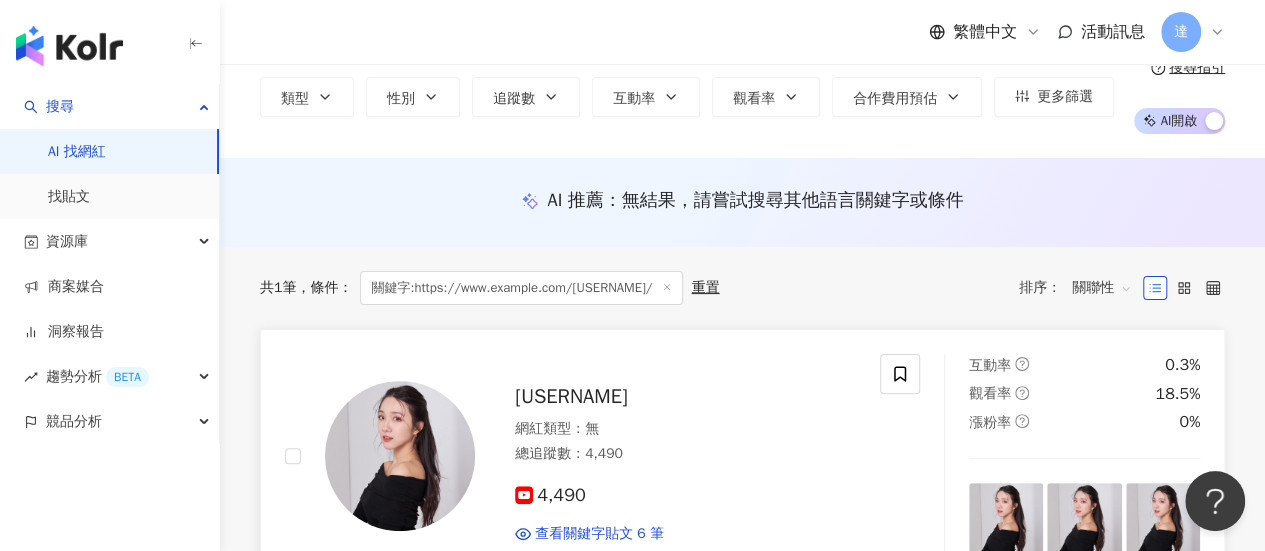 click on "露露lulumoqi" at bounding box center (571, 396) 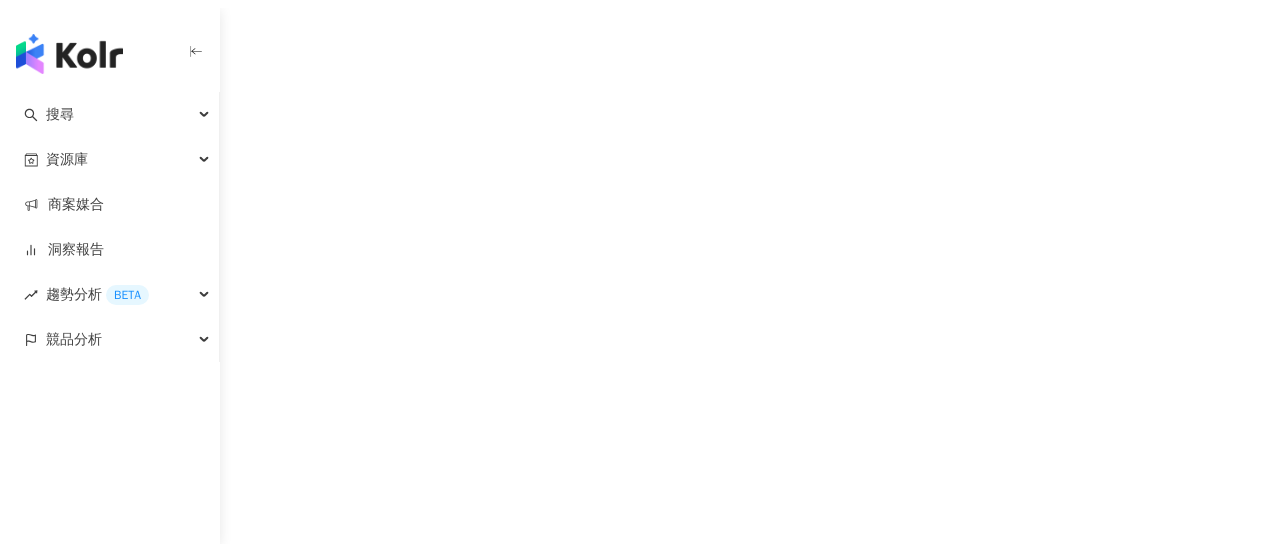 scroll, scrollTop: 0, scrollLeft: 0, axis: both 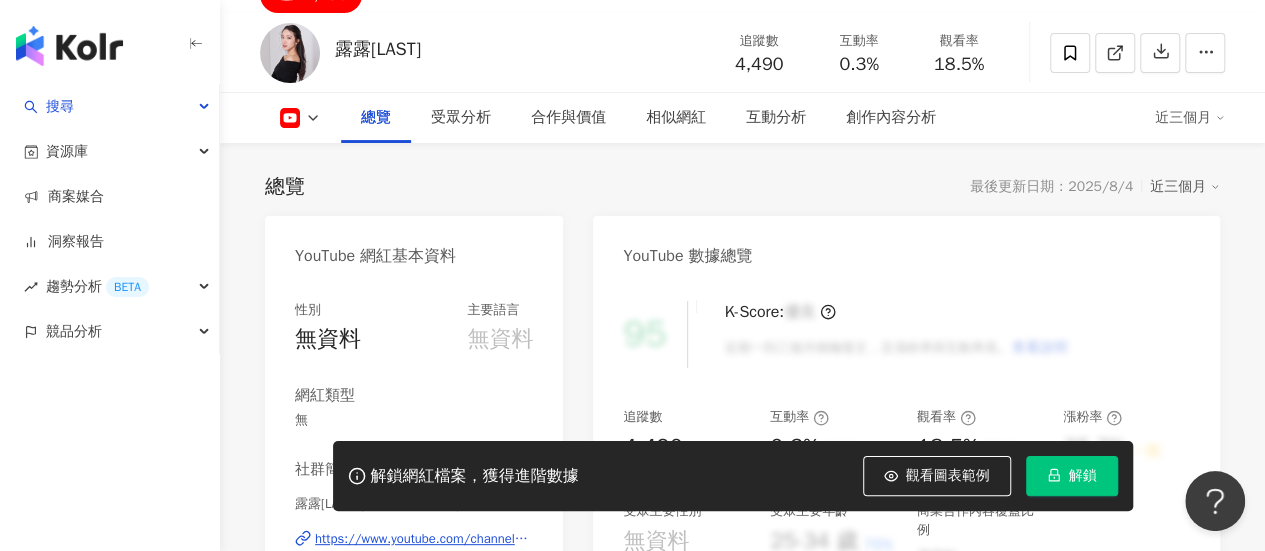click on "總覽" at bounding box center (376, 118) 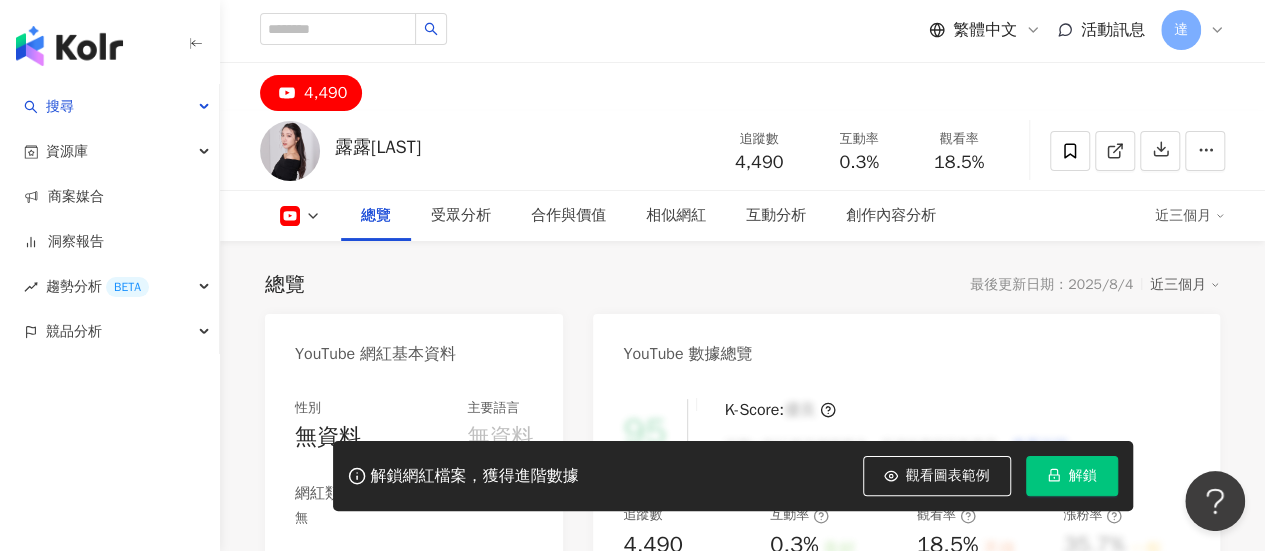 scroll, scrollTop: 0, scrollLeft: 0, axis: both 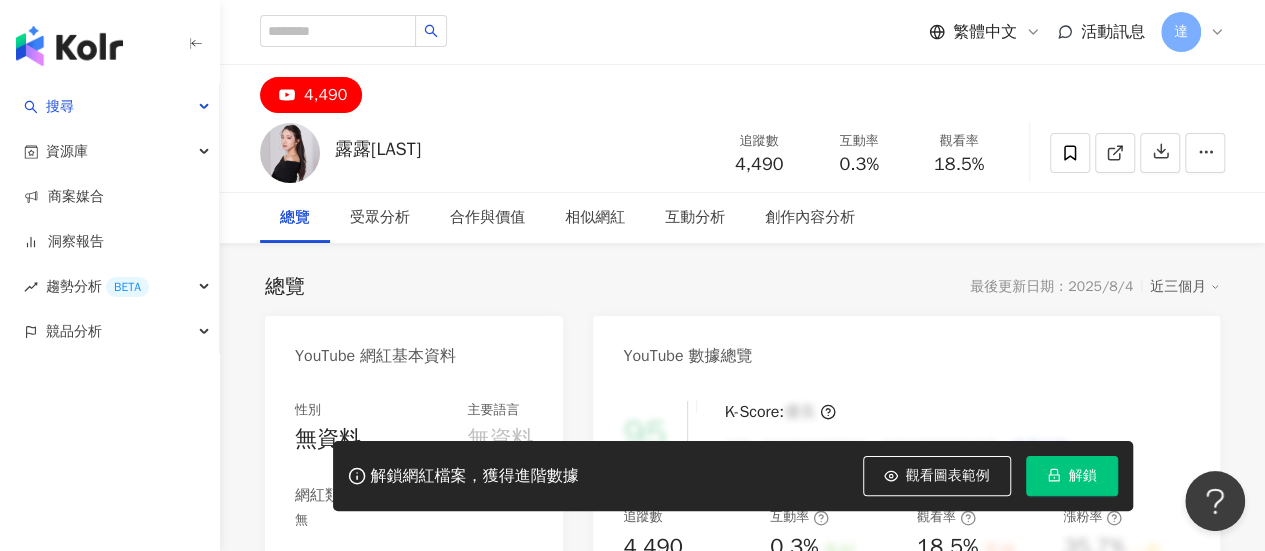 click on "4,490" at bounding box center [325, 95] 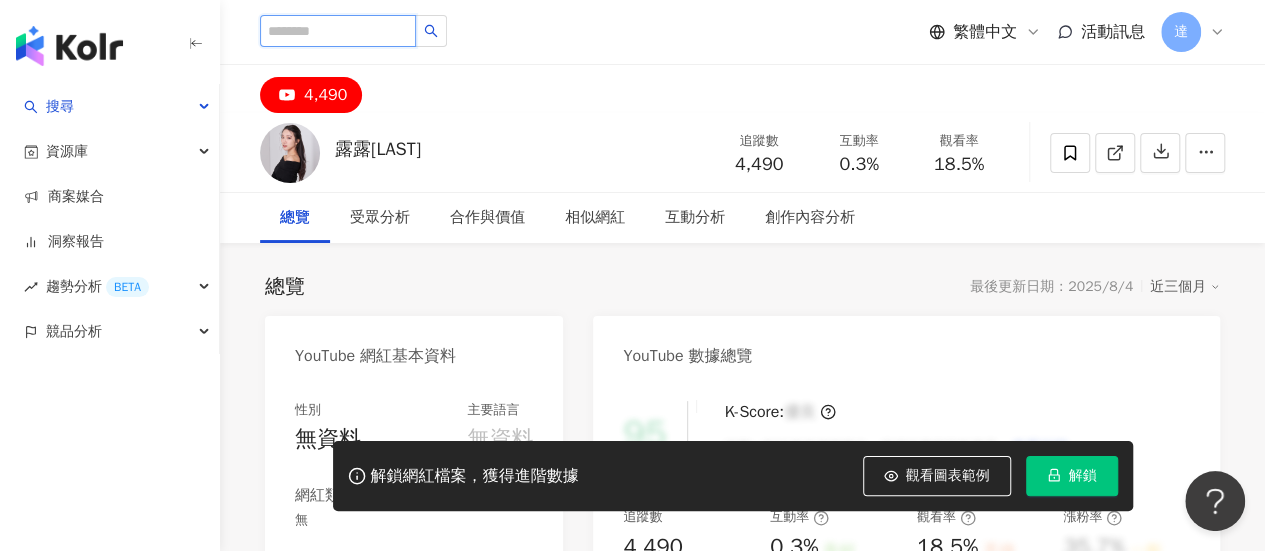 click at bounding box center [338, 31] 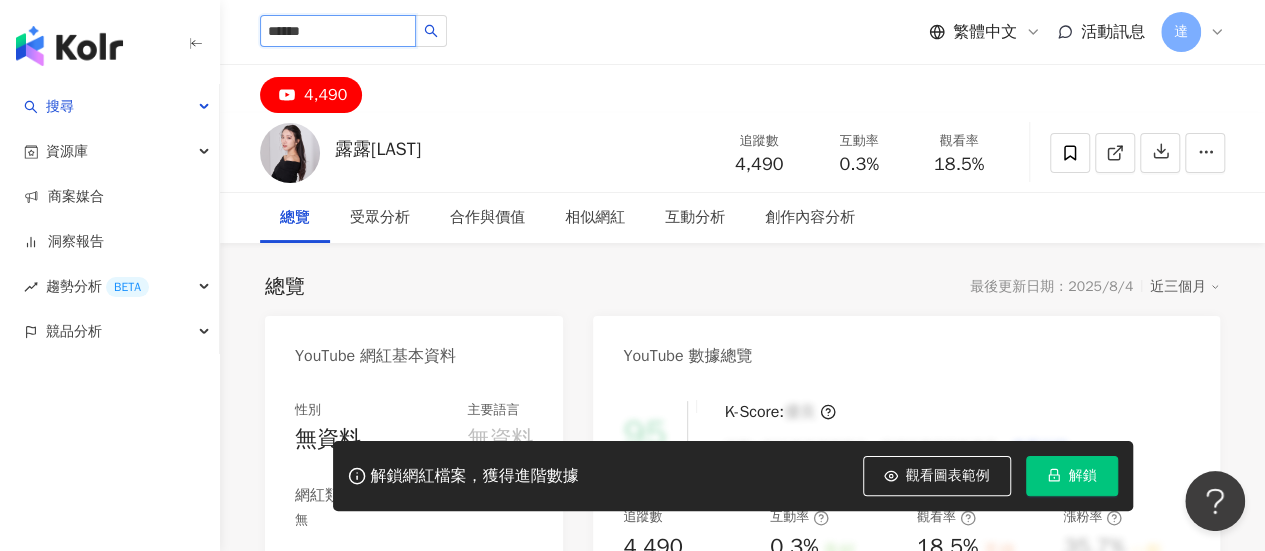 type on "******" 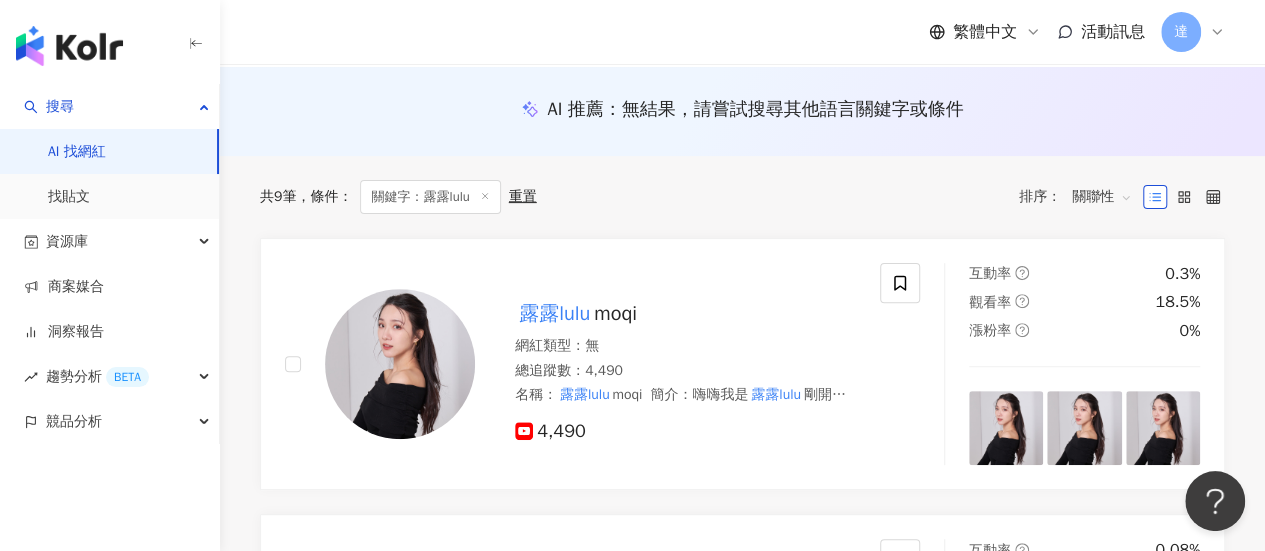 scroll, scrollTop: 200, scrollLeft: 0, axis: vertical 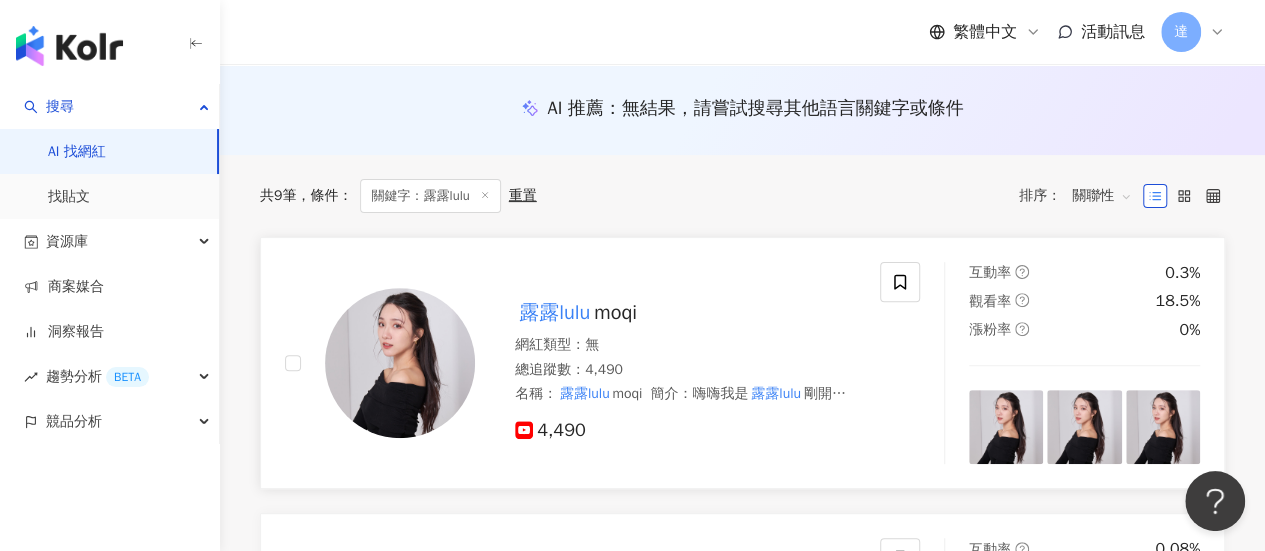 click on "4,490" at bounding box center (550, 430) 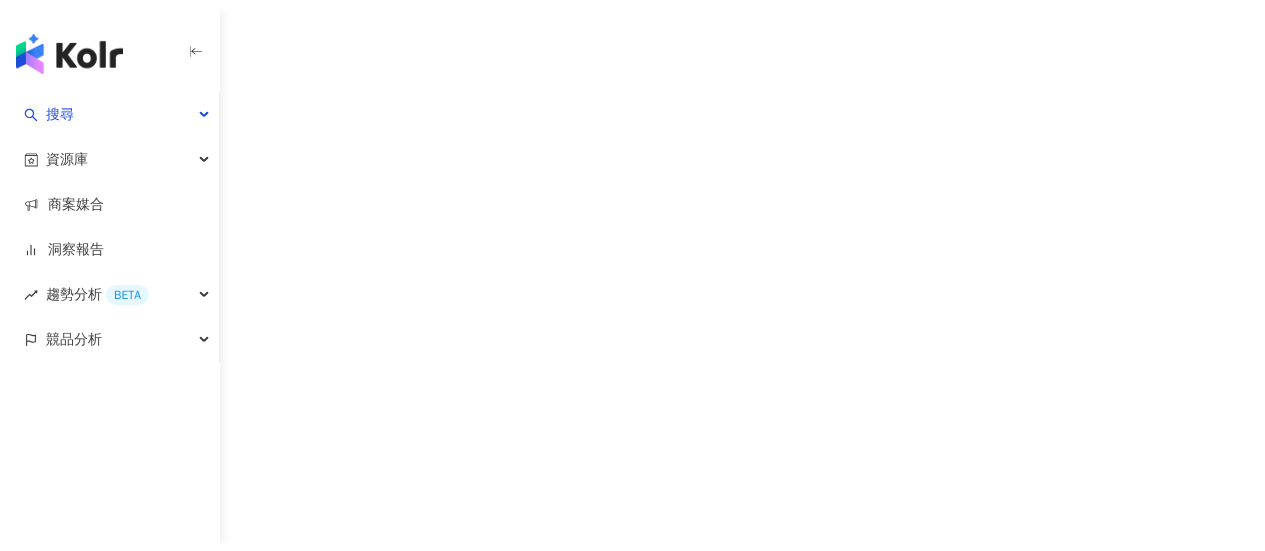 scroll, scrollTop: 0, scrollLeft: 0, axis: both 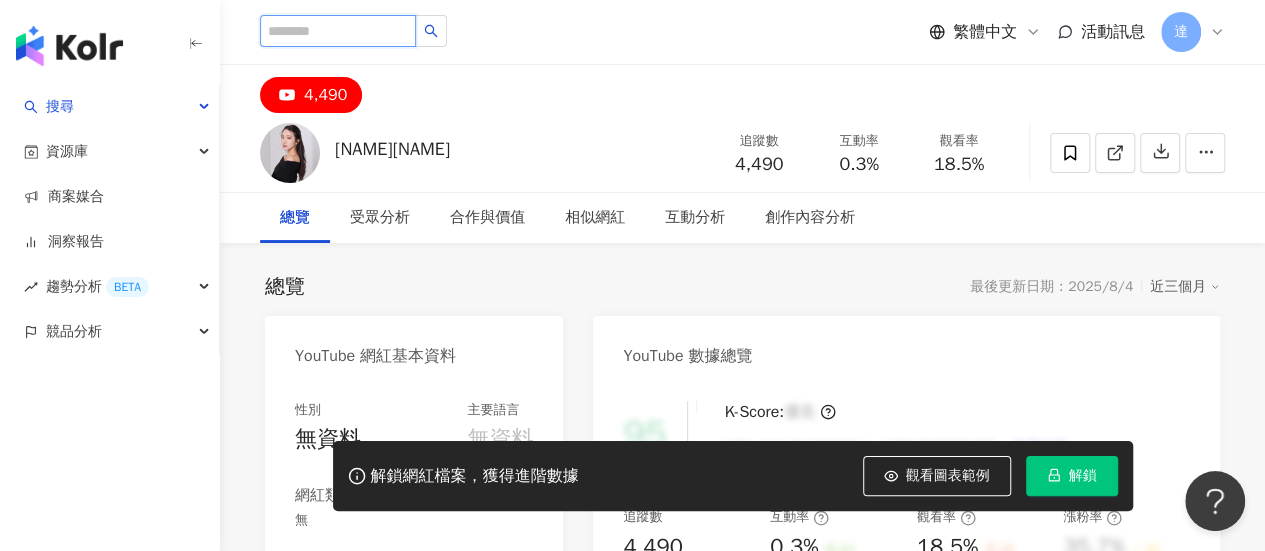 click at bounding box center (338, 31) 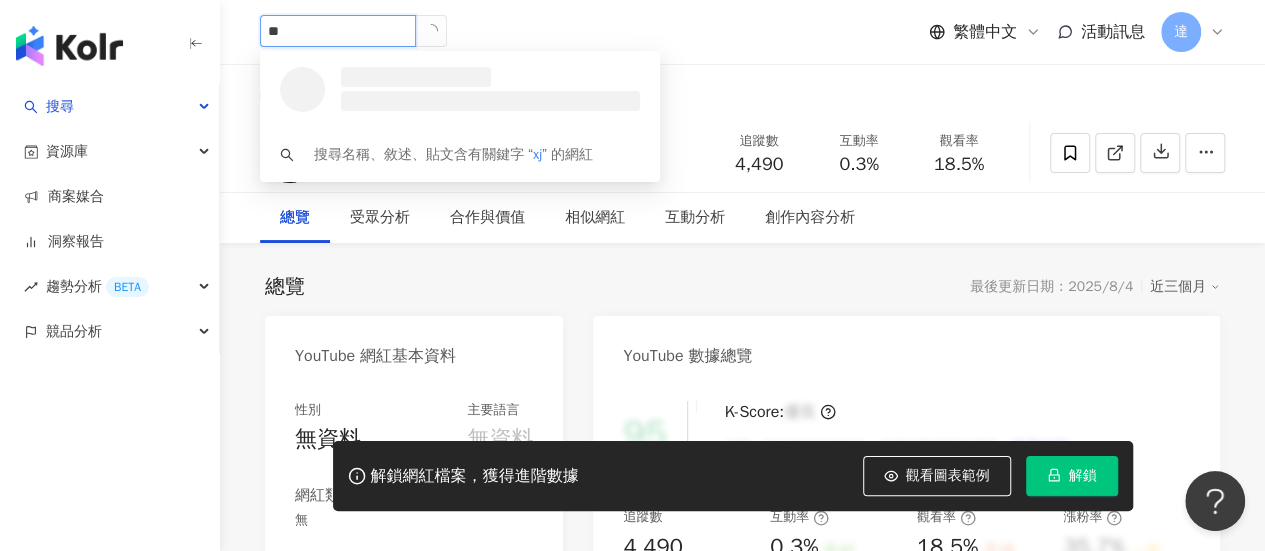type on "*" 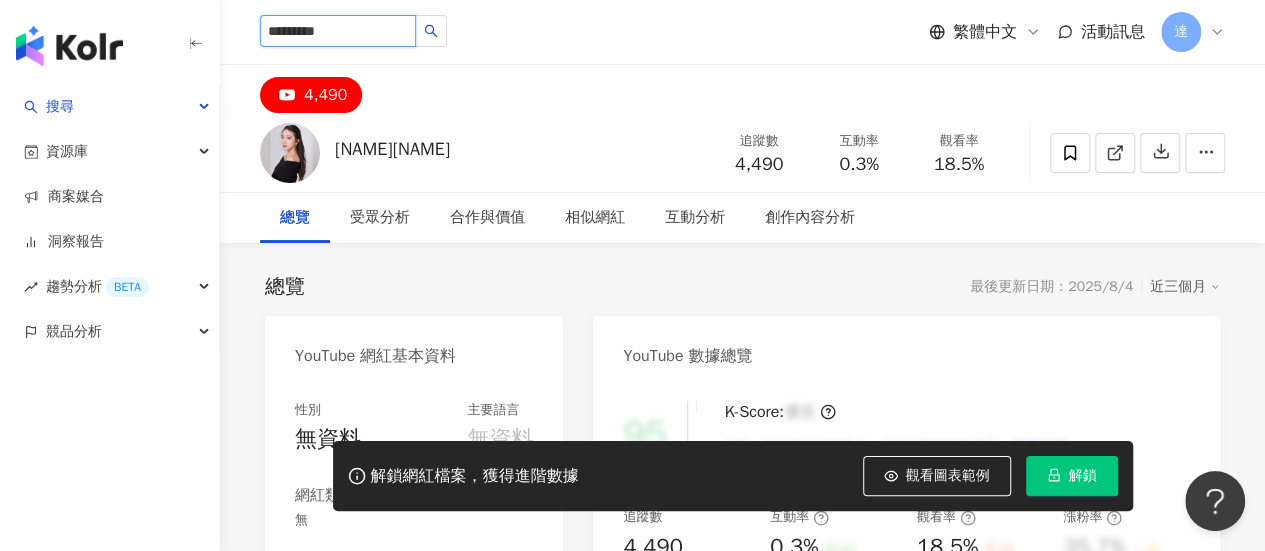 type on "*********" 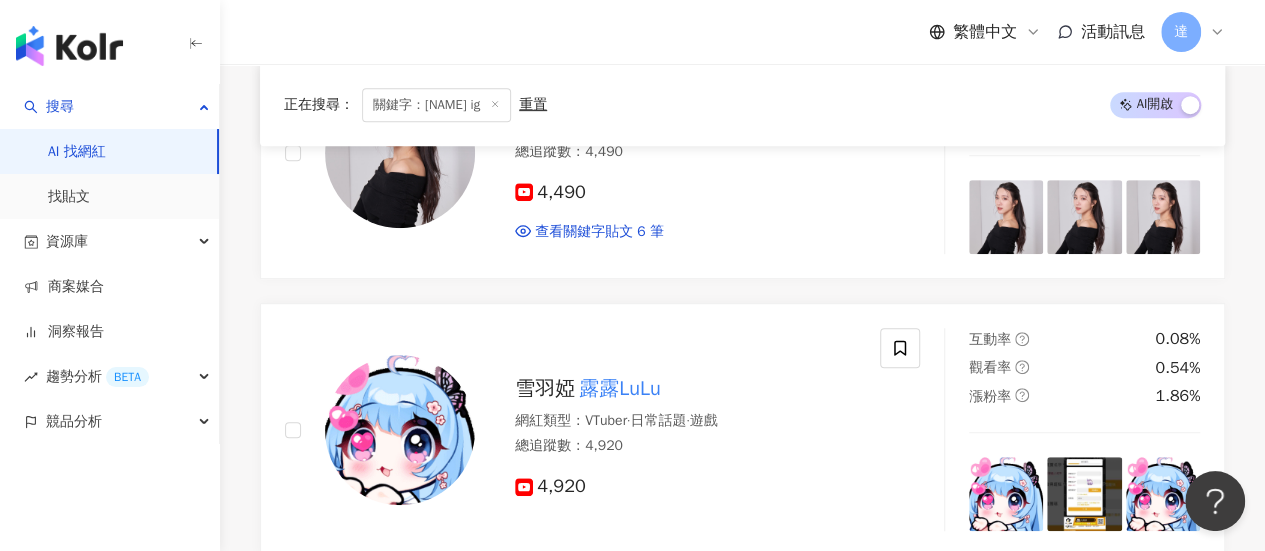 scroll, scrollTop: 300, scrollLeft: 0, axis: vertical 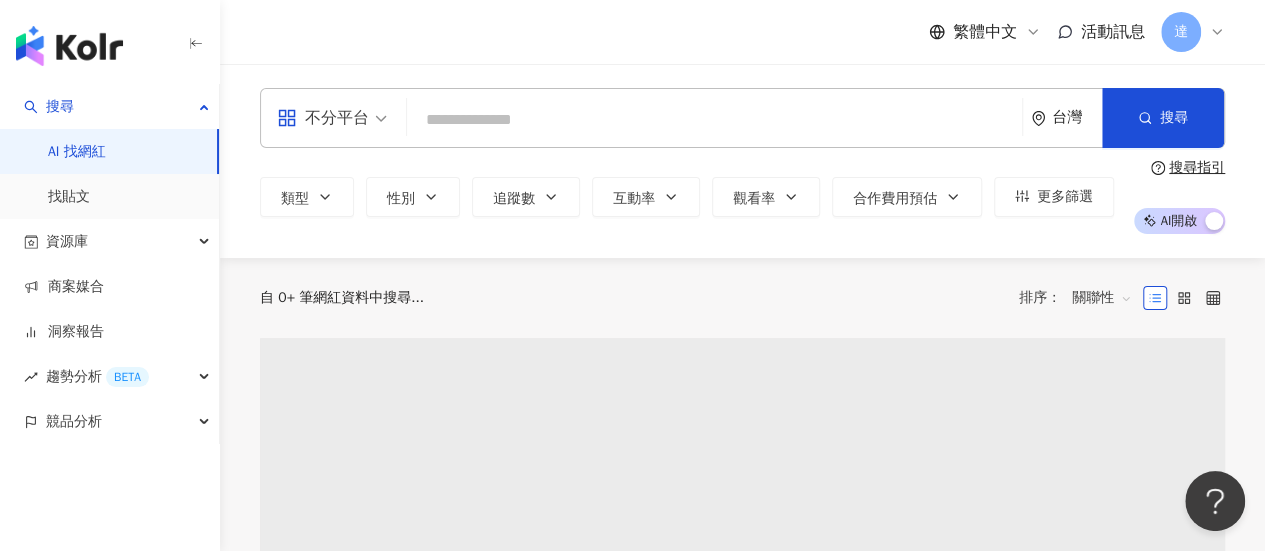 click at bounding box center (714, 120) 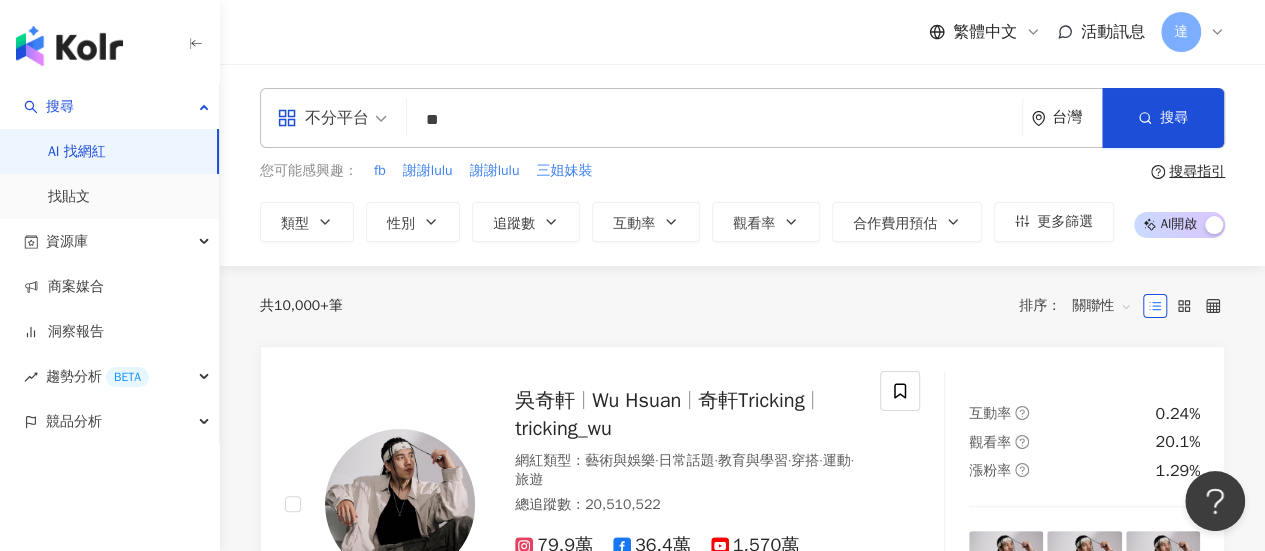 type on "*" 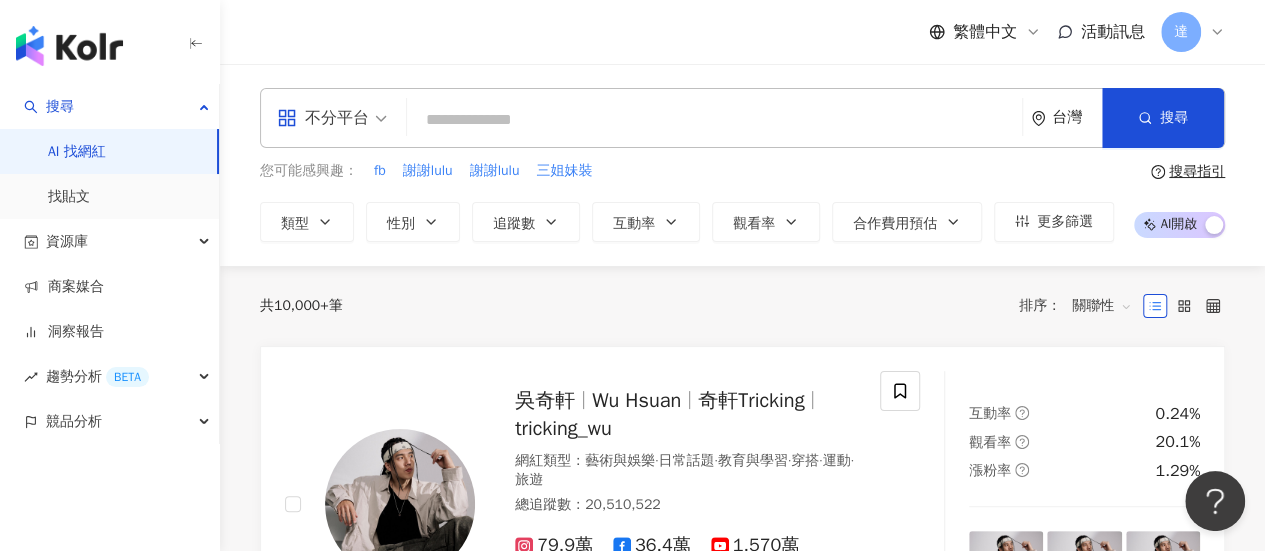 type on "*" 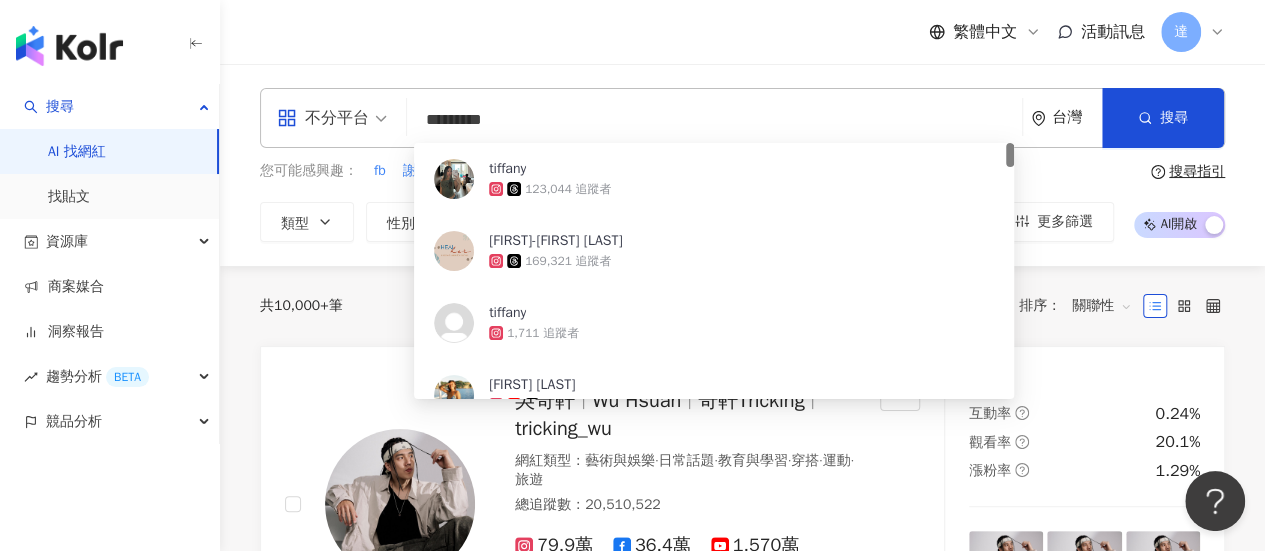 type on "**********" 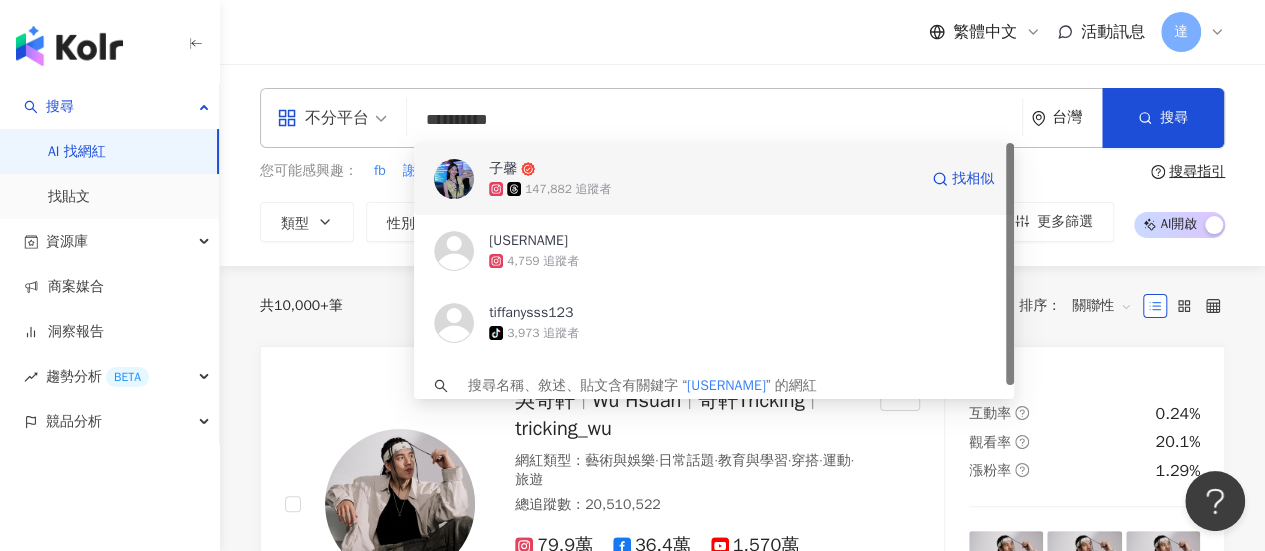 click at bounding box center (454, 179) 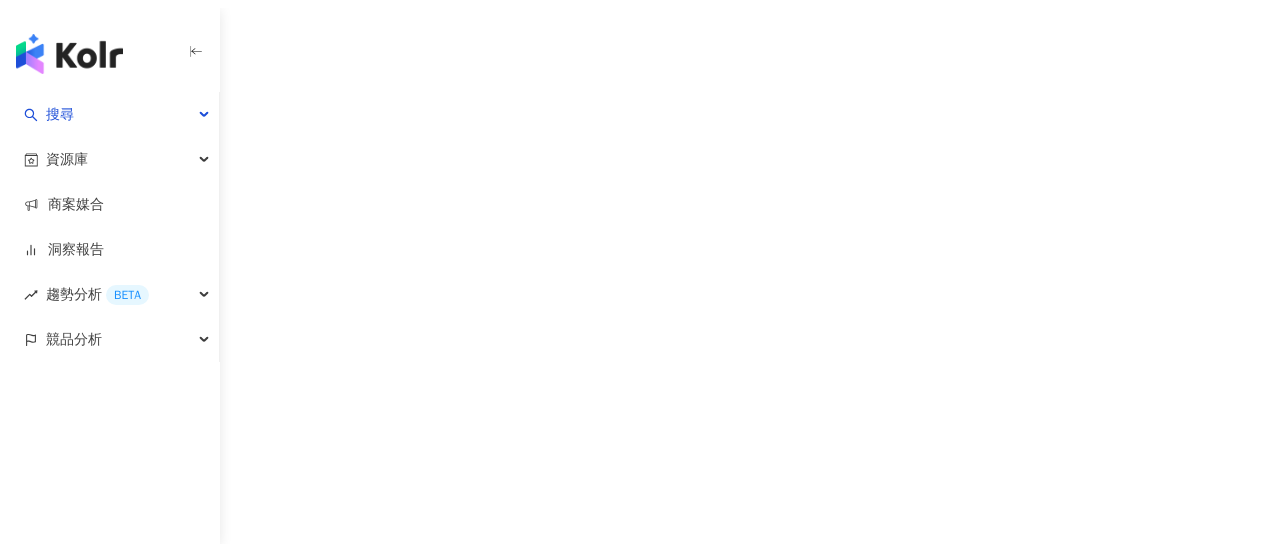 scroll, scrollTop: 0, scrollLeft: 0, axis: both 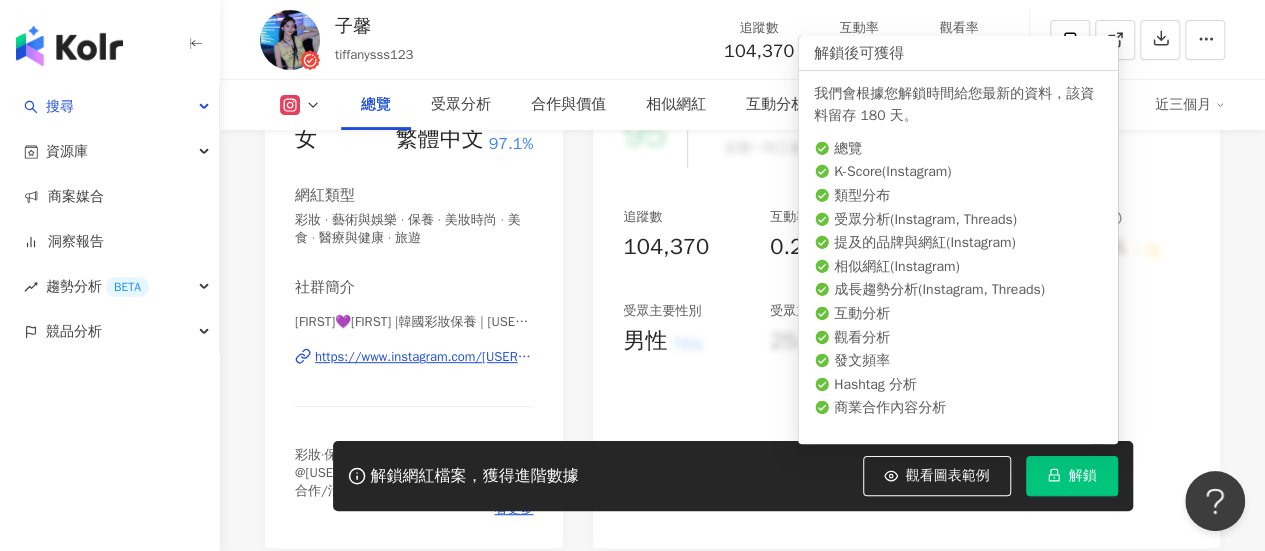click on "解鎖" at bounding box center (1083, 476) 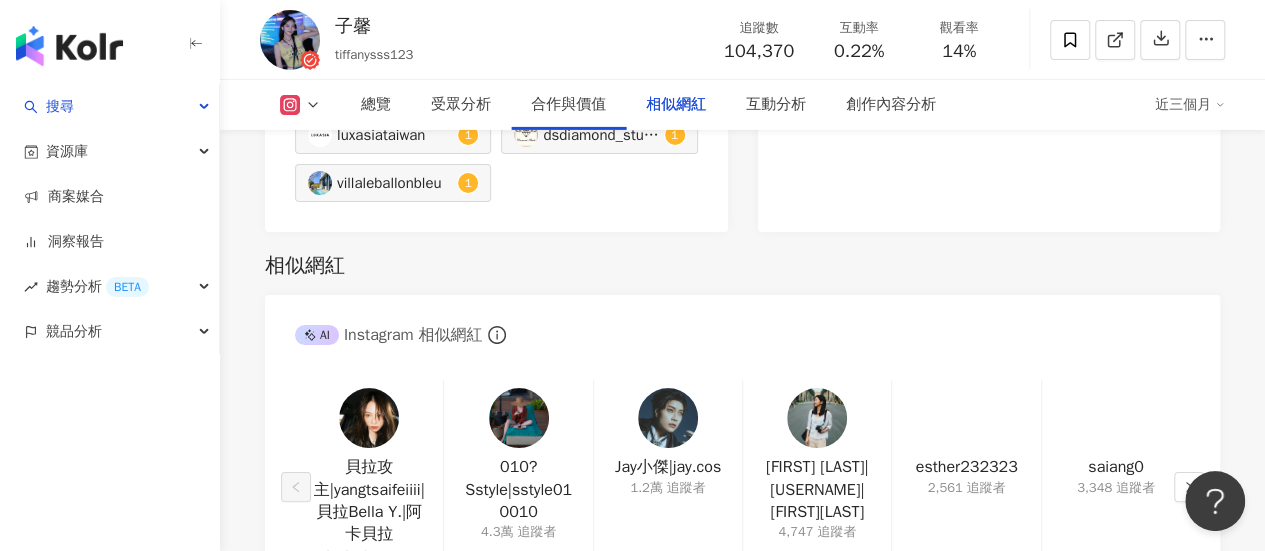 scroll, scrollTop: 3400, scrollLeft: 0, axis: vertical 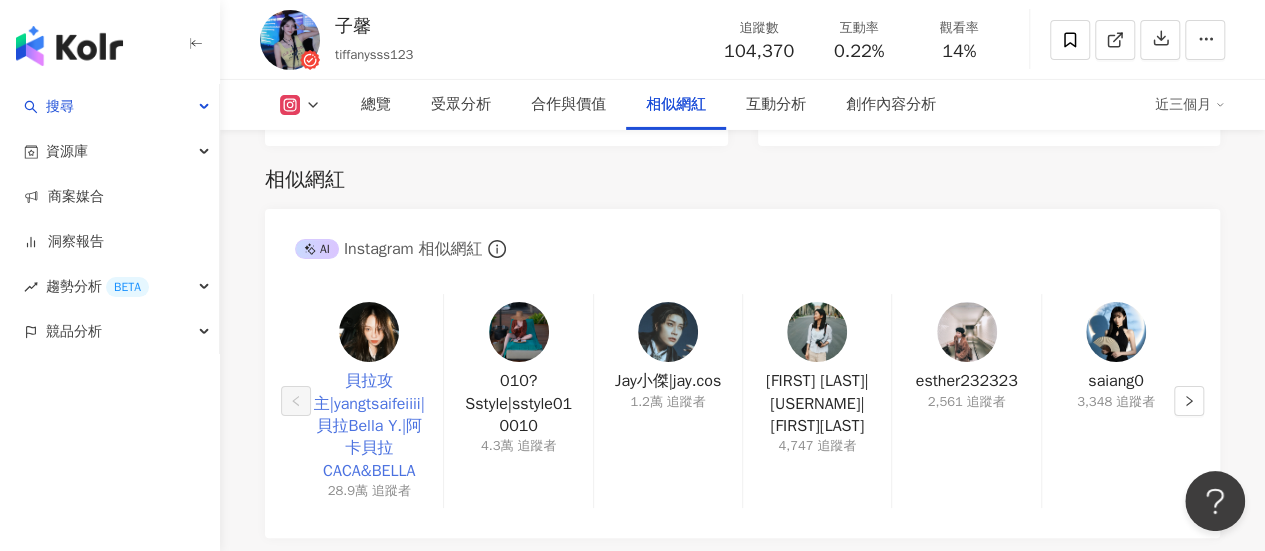click on "貝拉攻主|yangtsaifeiiii|貝拉Bella Y.|阿卡貝拉CACA&BELLA" at bounding box center [369, 426] 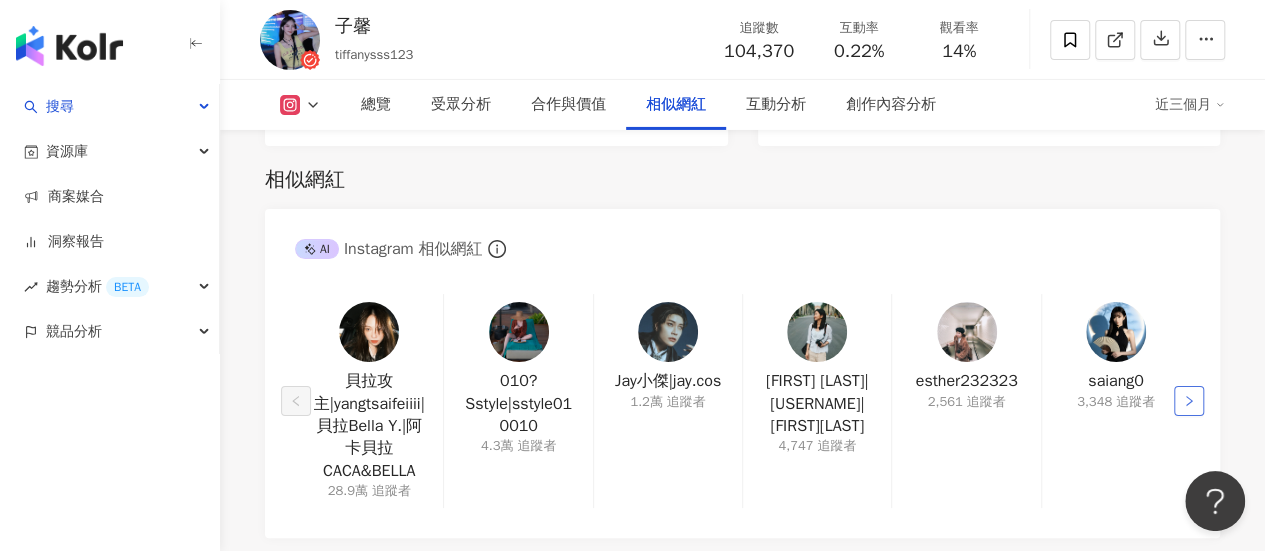 click 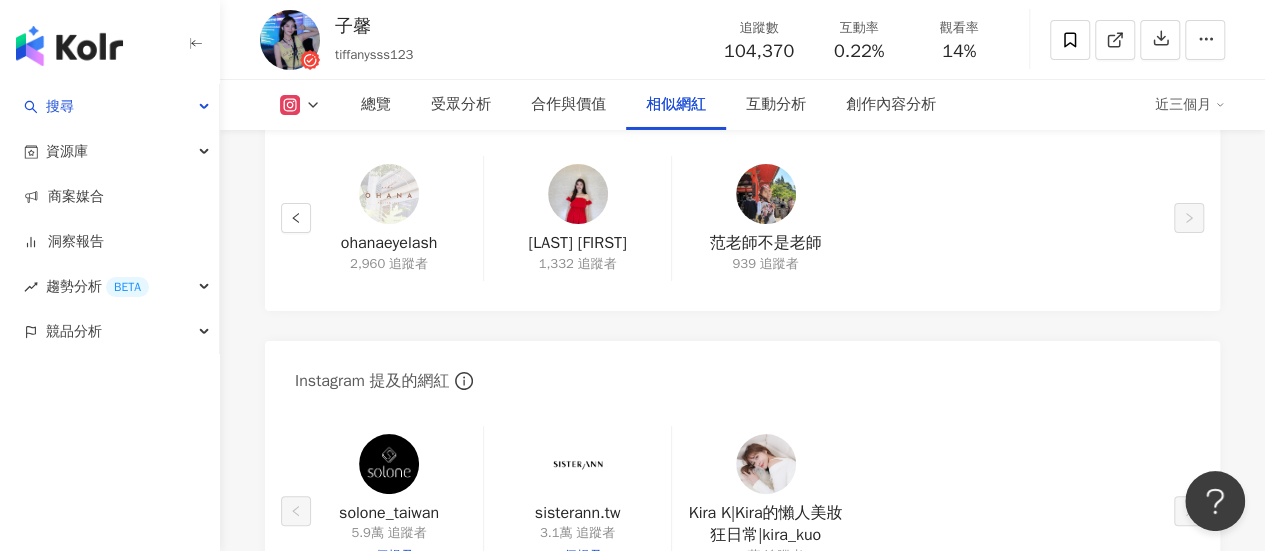 scroll, scrollTop: 3700, scrollLeft: 0, axis: vertical 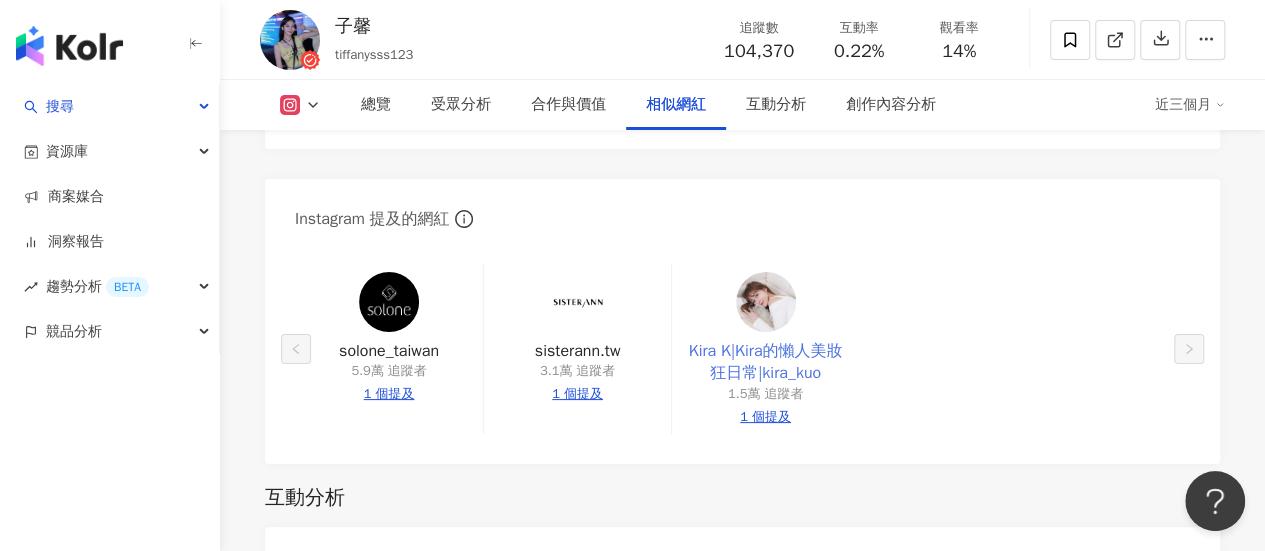click on "Kira K|Kira的懶人美妝狂日常|kira_kuo" at bounding box center [765, 362] 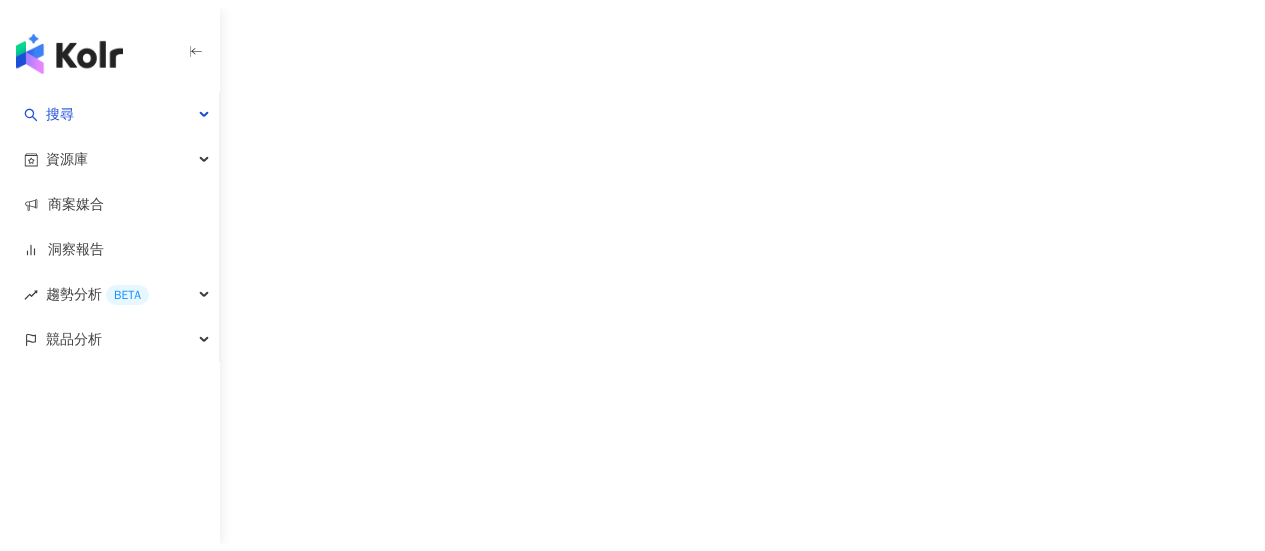 scroll, scrollTop: 0, scrollLeft: 0, axis: both 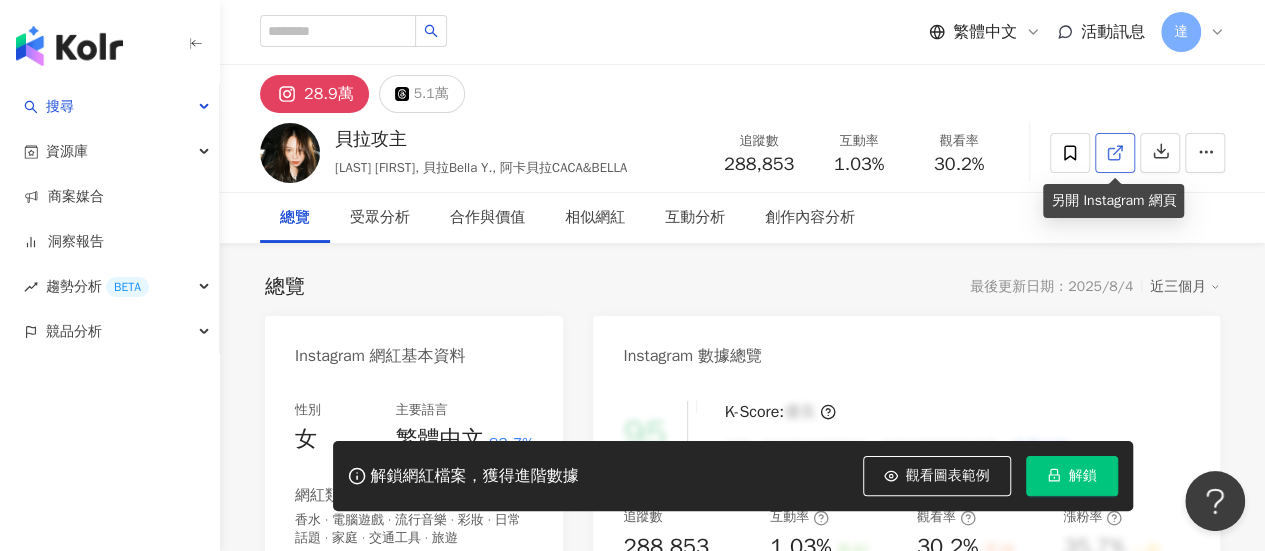 click 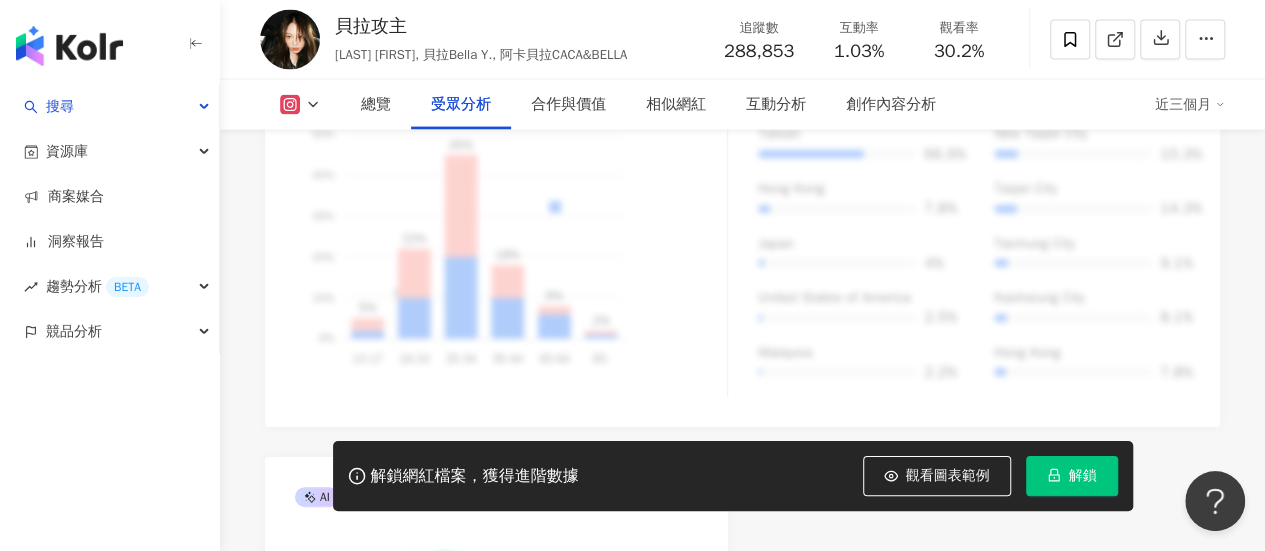 scroll, scrollTop: 2000, scrollLeft: 0, axis: vertical 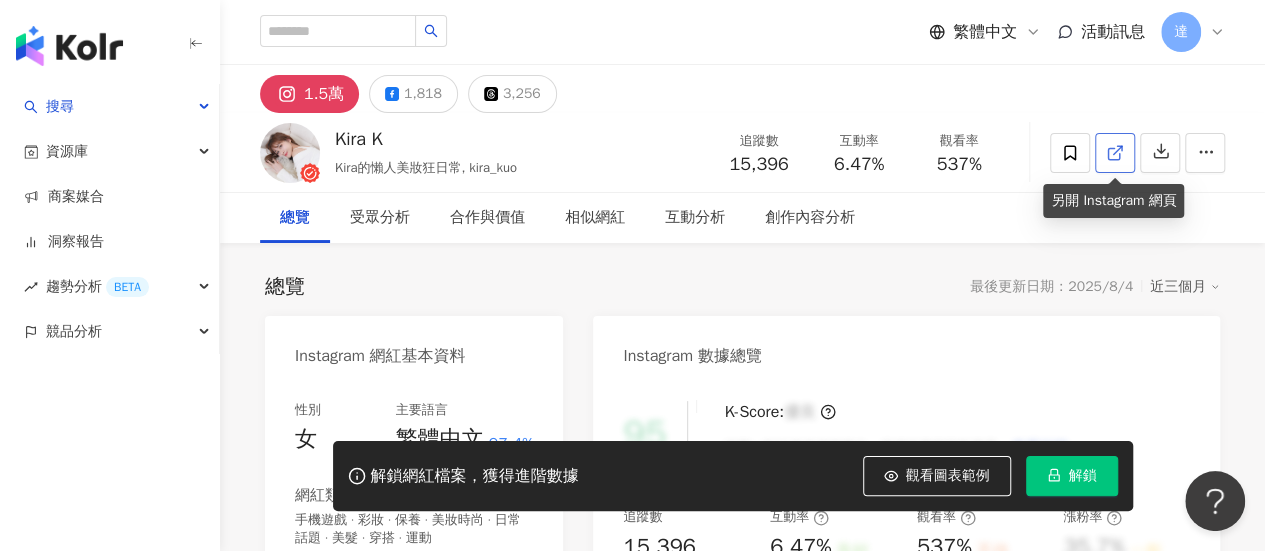 click 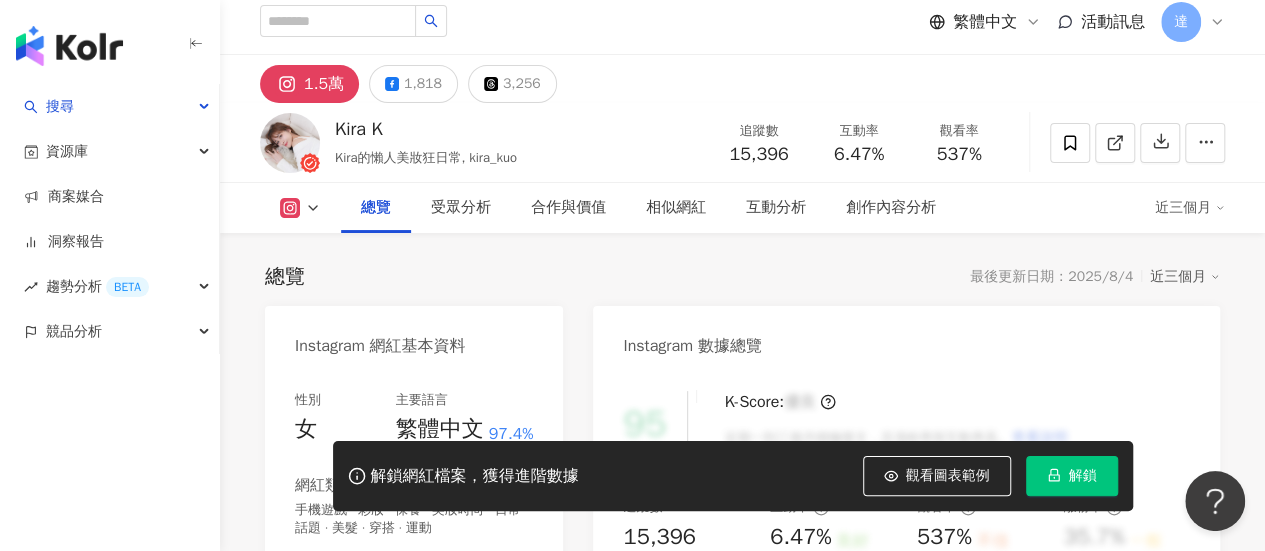 scroll, scrollTop: 0, scrollLeft: 0, axis: both 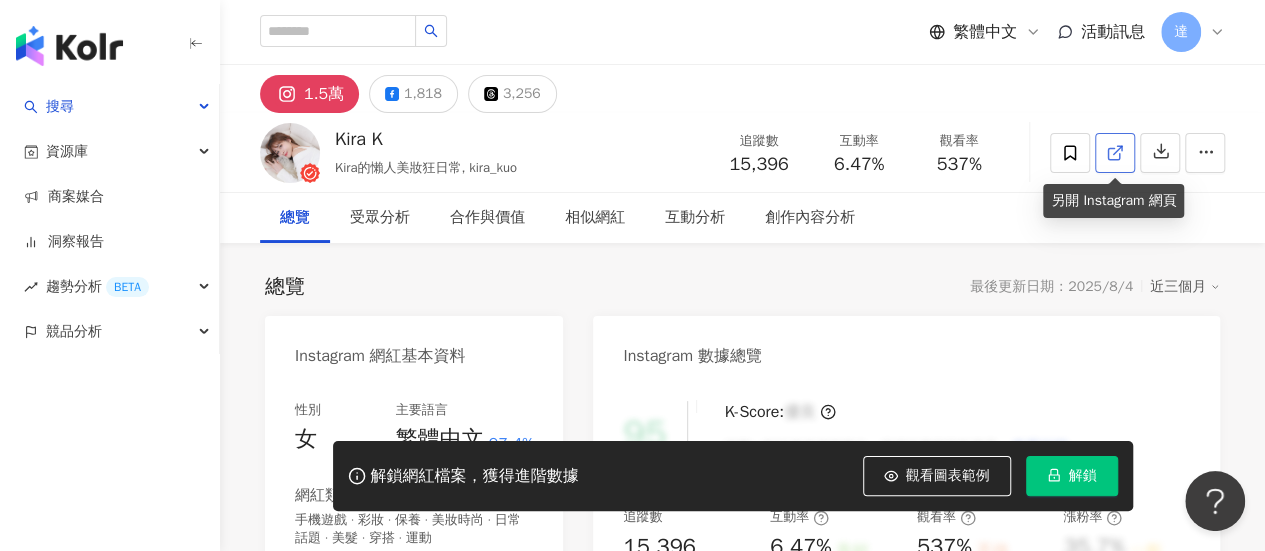click 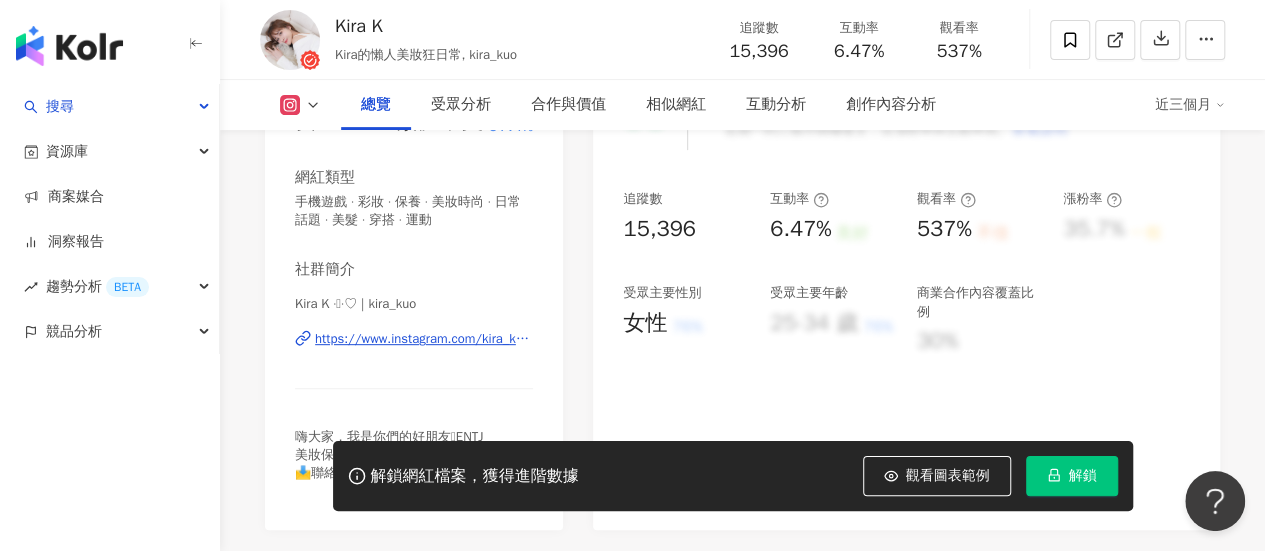 scroll, scrollTop: 300, scrollLeft: 0, axis: vertical 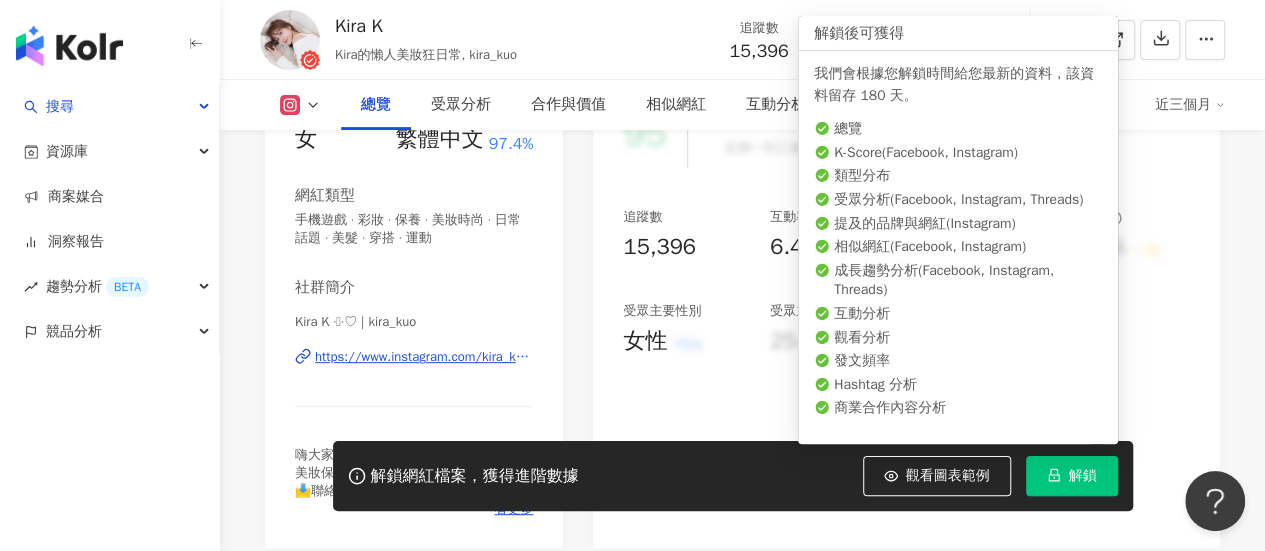 click on "解鎖" at bounding box center [1072, 476] 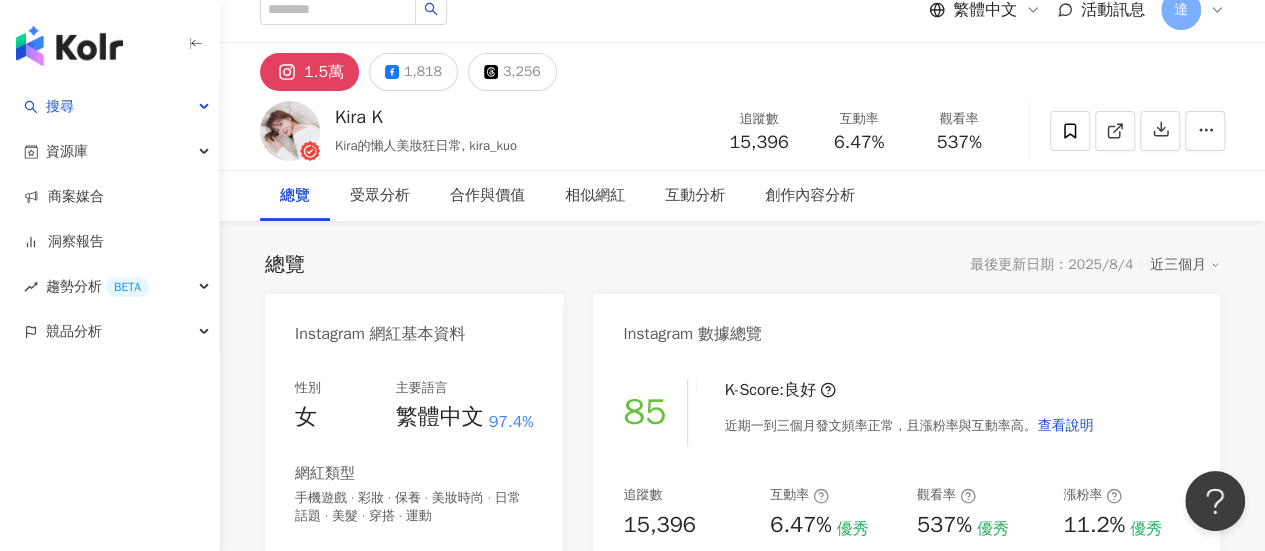 scroll, scrollTop: 0, scrollLeft: 0, axis: both 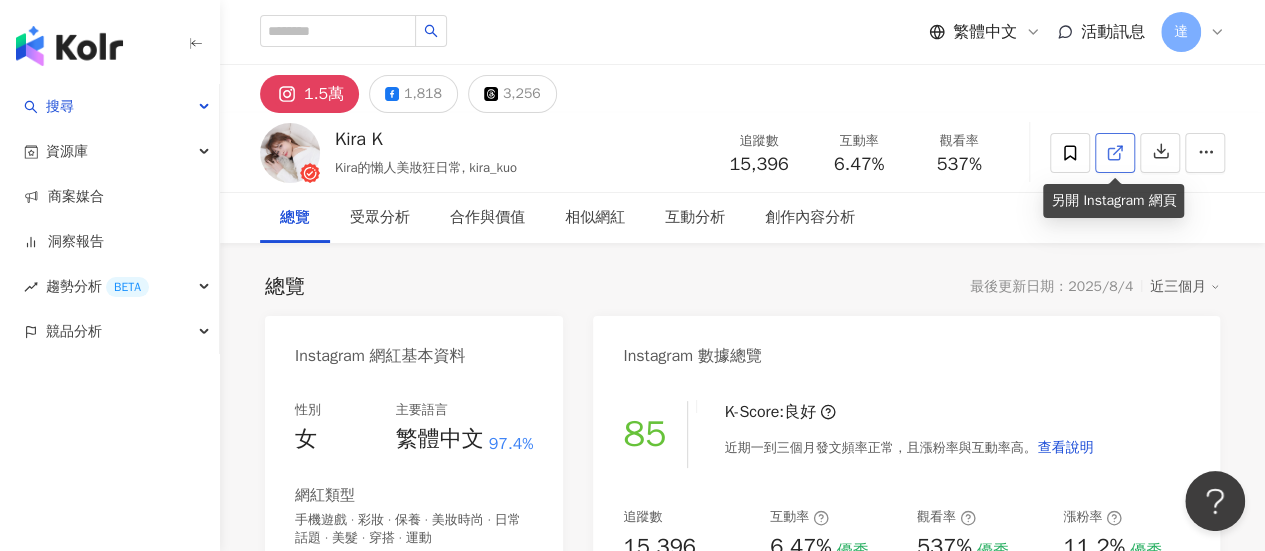click 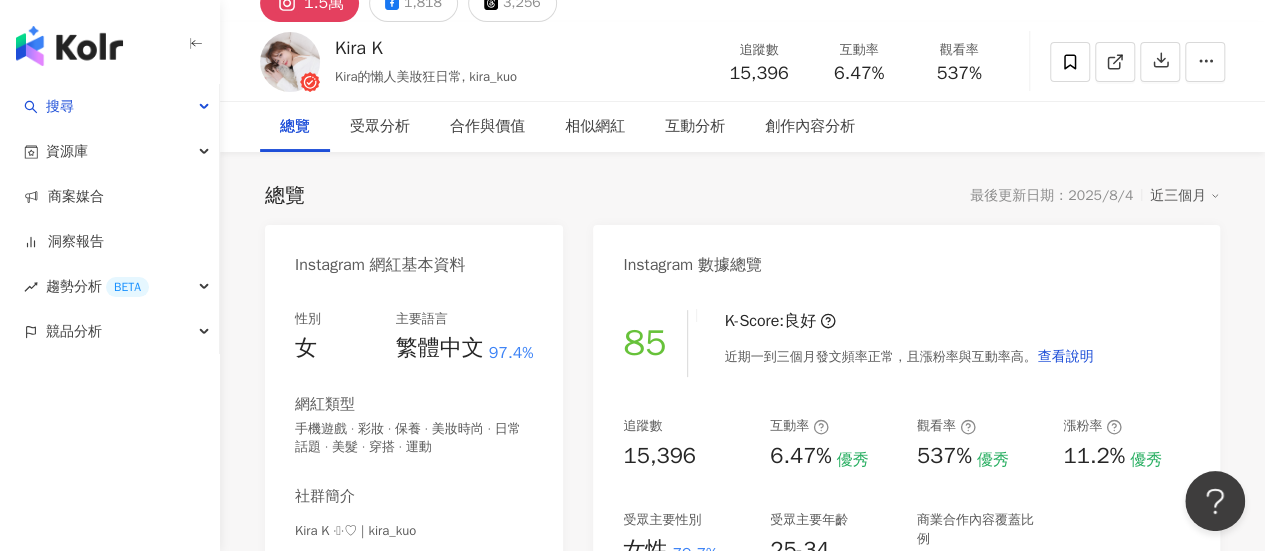 scroll, scrollTop: 0, scrollLeft: 0, axis: both 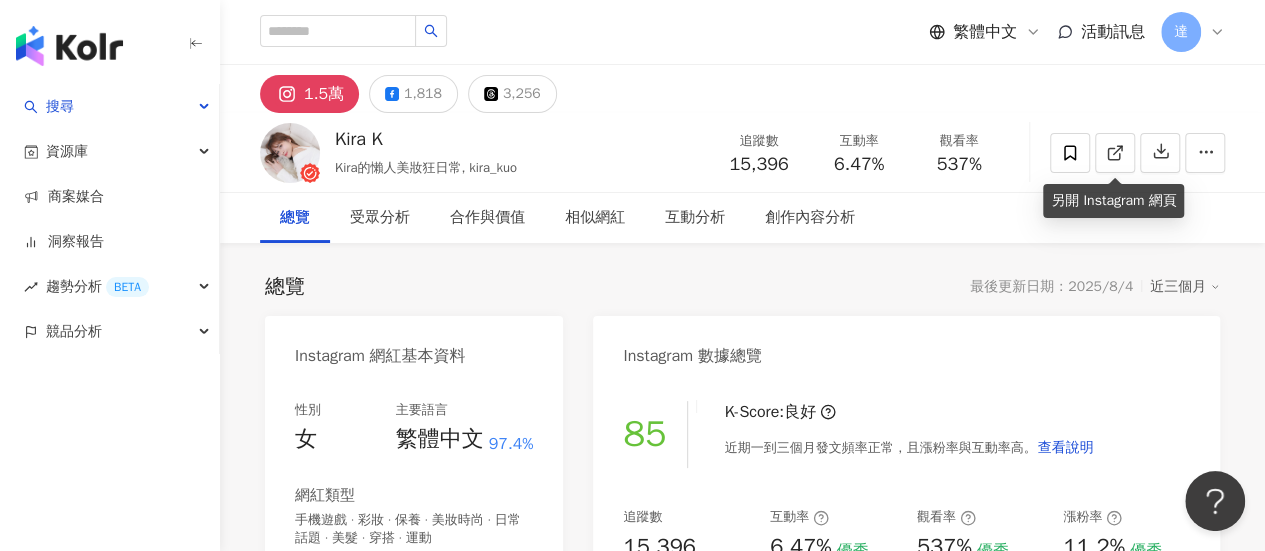 click 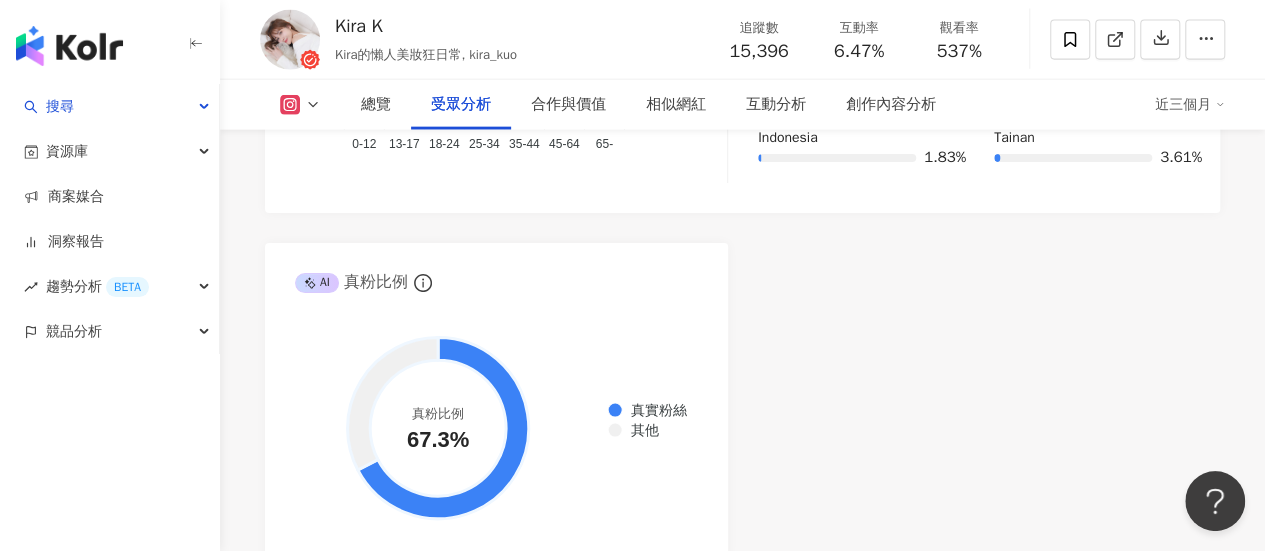 scroll, scrollTop: 2400, scrollLeft: 0, axis: vertical 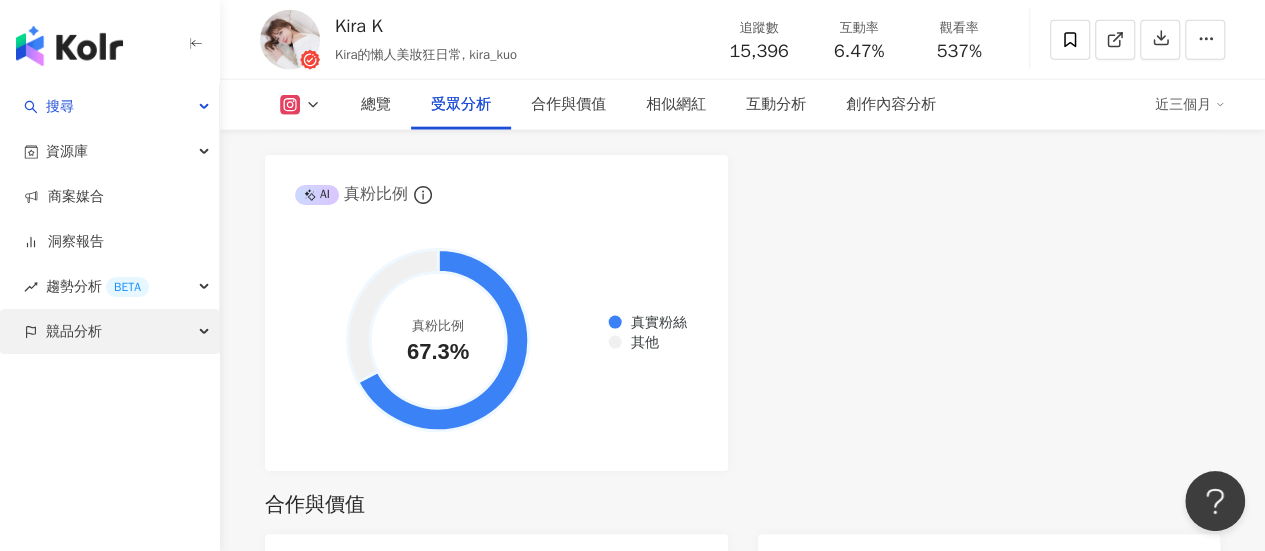 click on "競品分析" at bounding box center [74, 331] 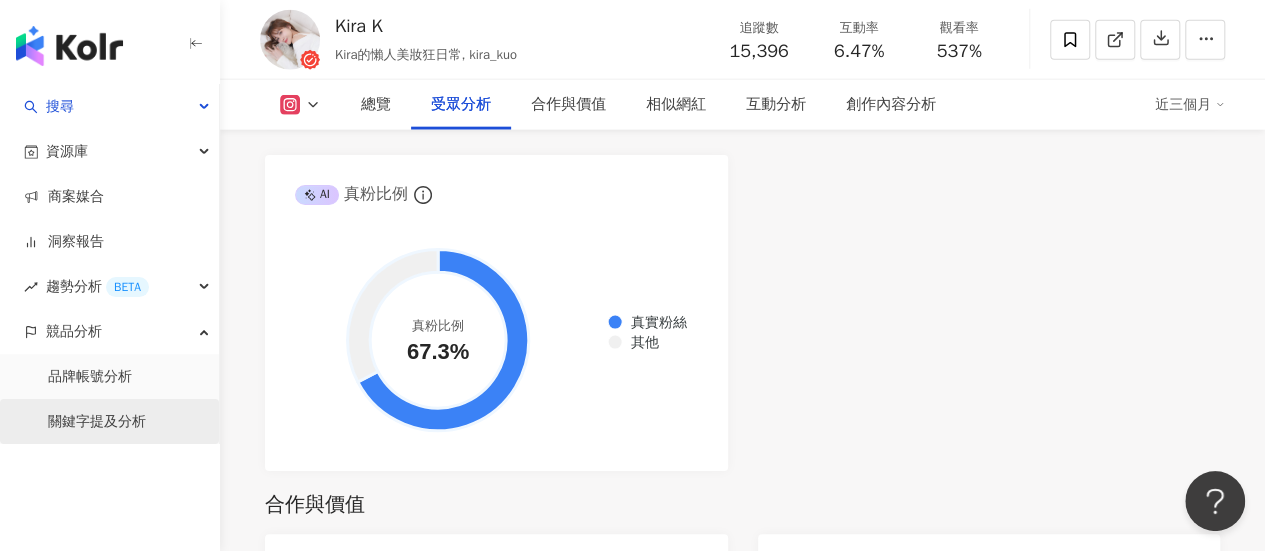 click on "關鍵字提及分析" at bounding box center (97, 422) 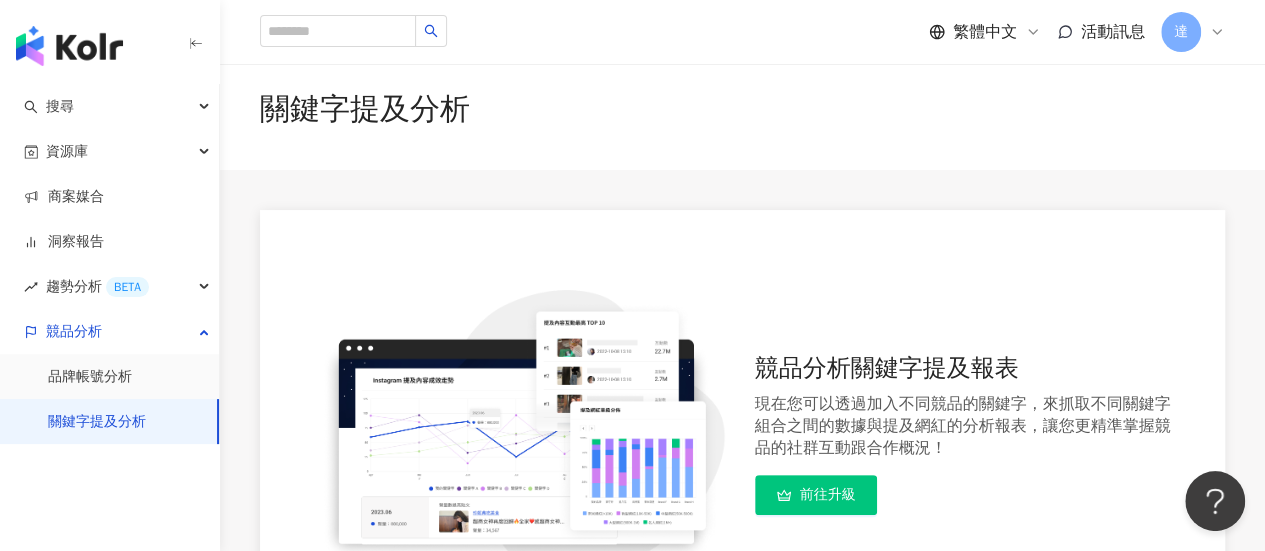 scroll, scrollTop: 0, scrollLeft: 0, axis: both 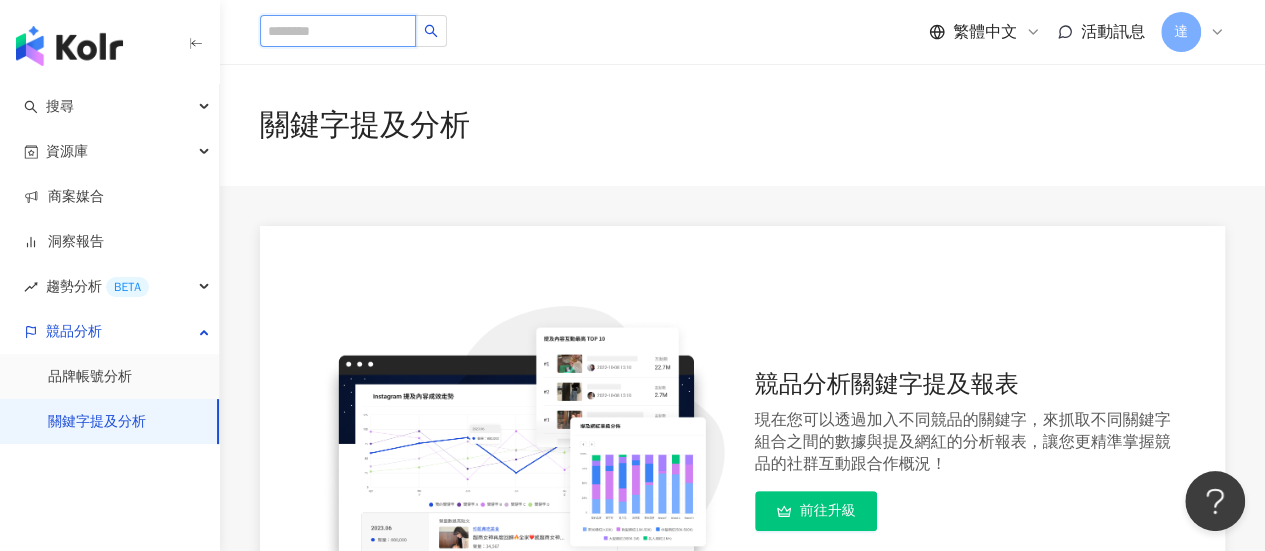 click at bounding box center (338, 31) 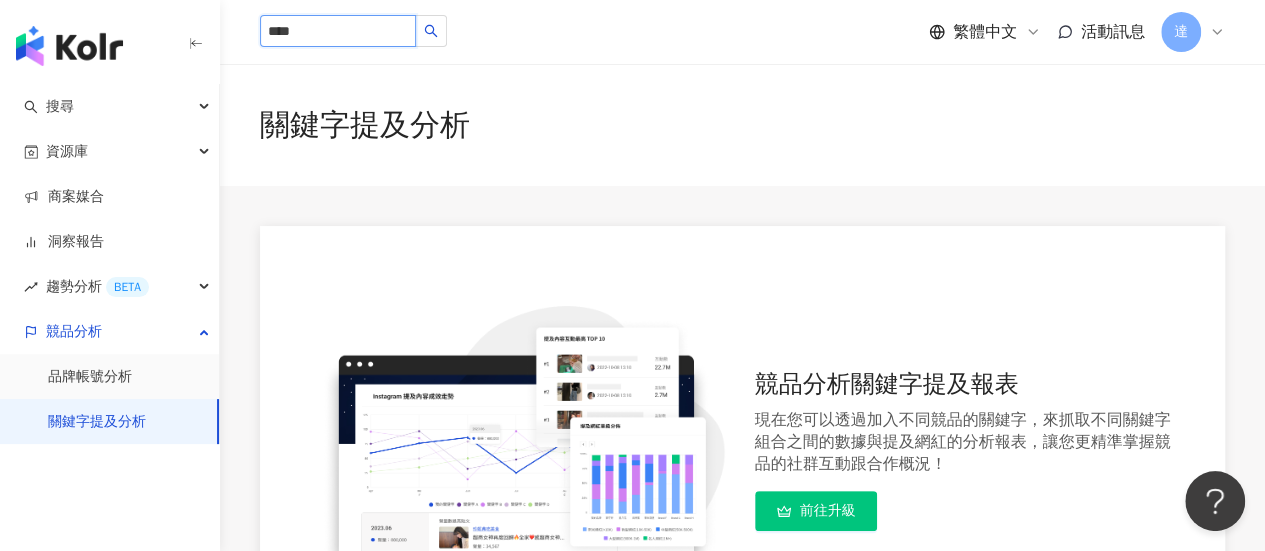 type on "****" 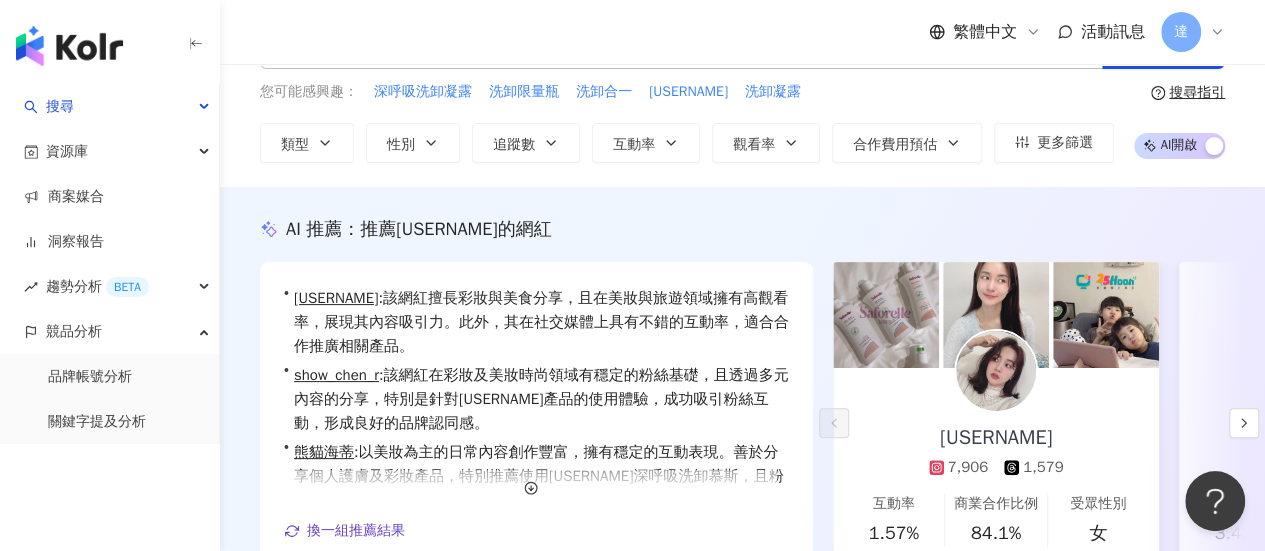 scroll, scrollTop: 200, scrollLeft: 0, axis: vertical 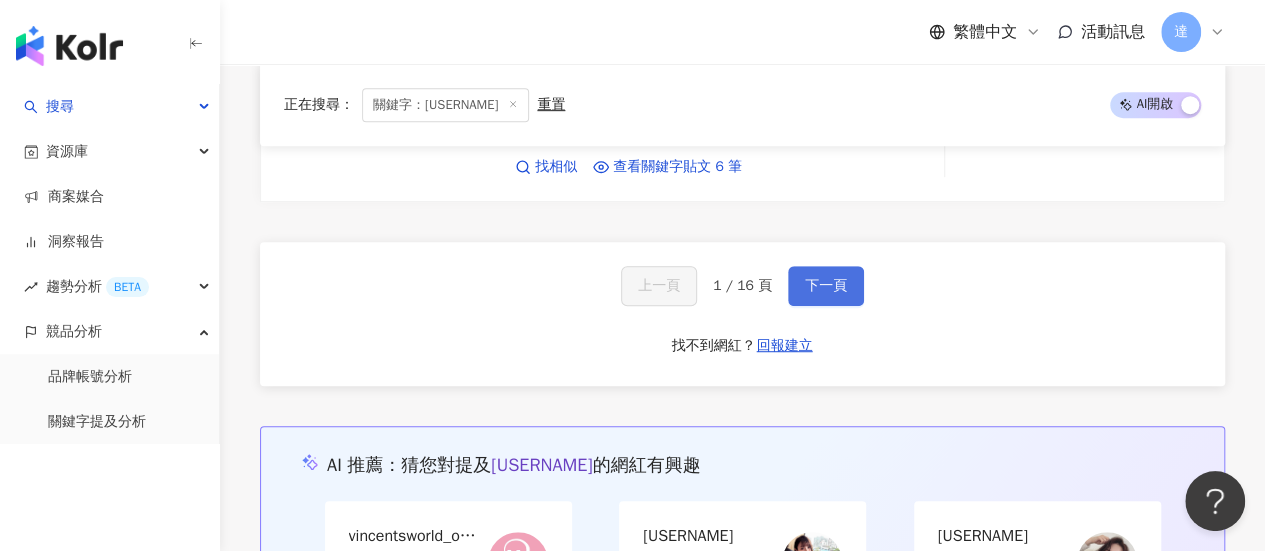 click on "下一頁" at bounding box center (826, 286) 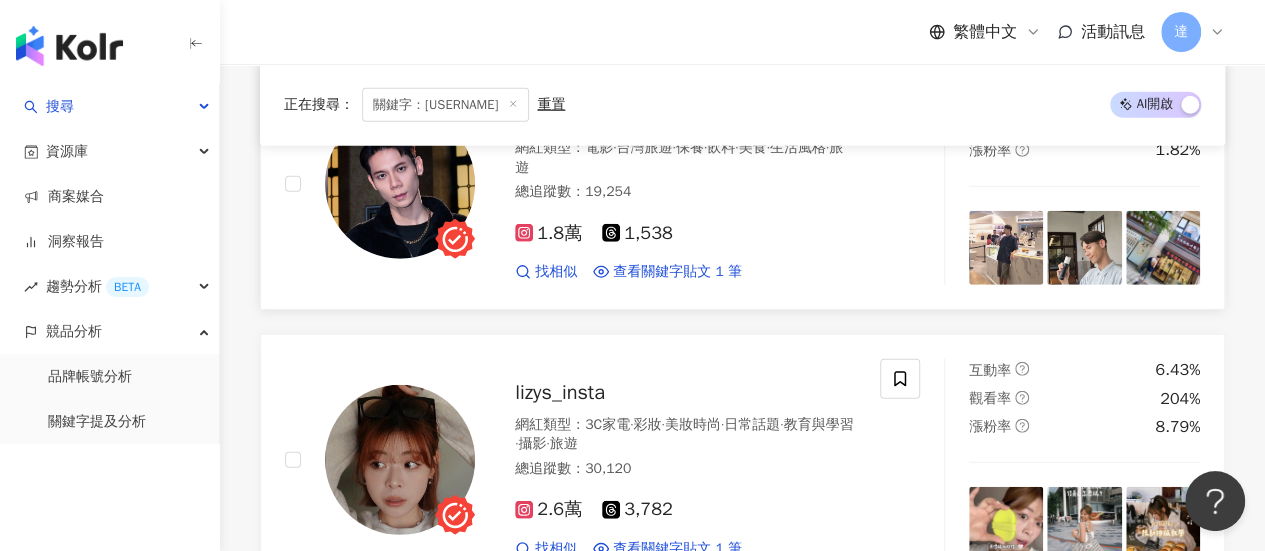 scroll, scrollTop: 2722, scrollLeft: 0, axis: vertical 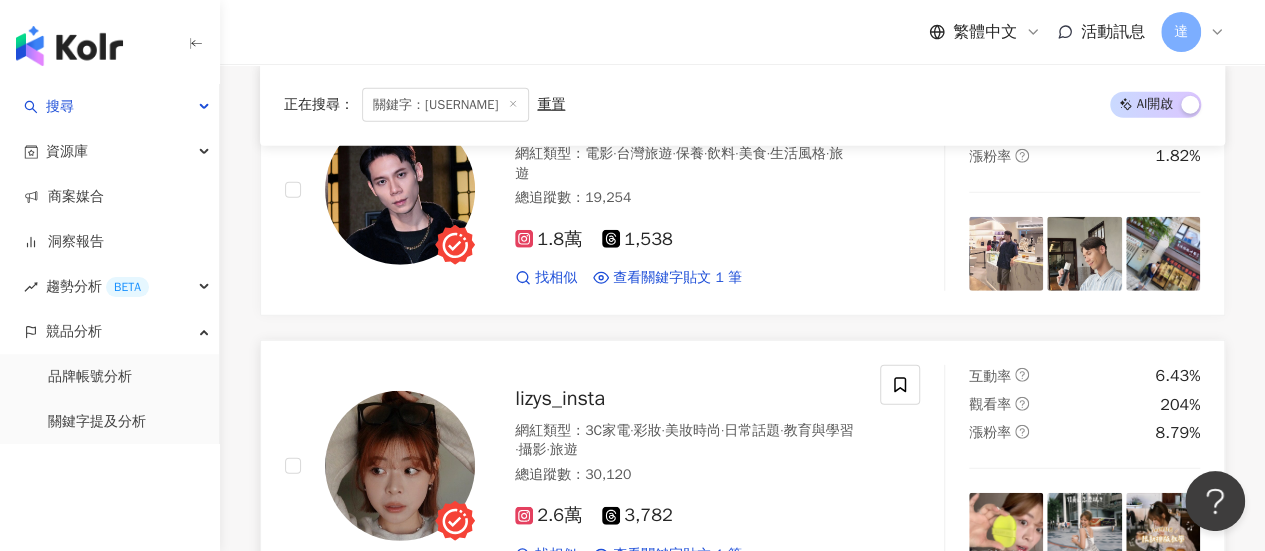 click on "lizys_insta" at bounding box center [560, 398] 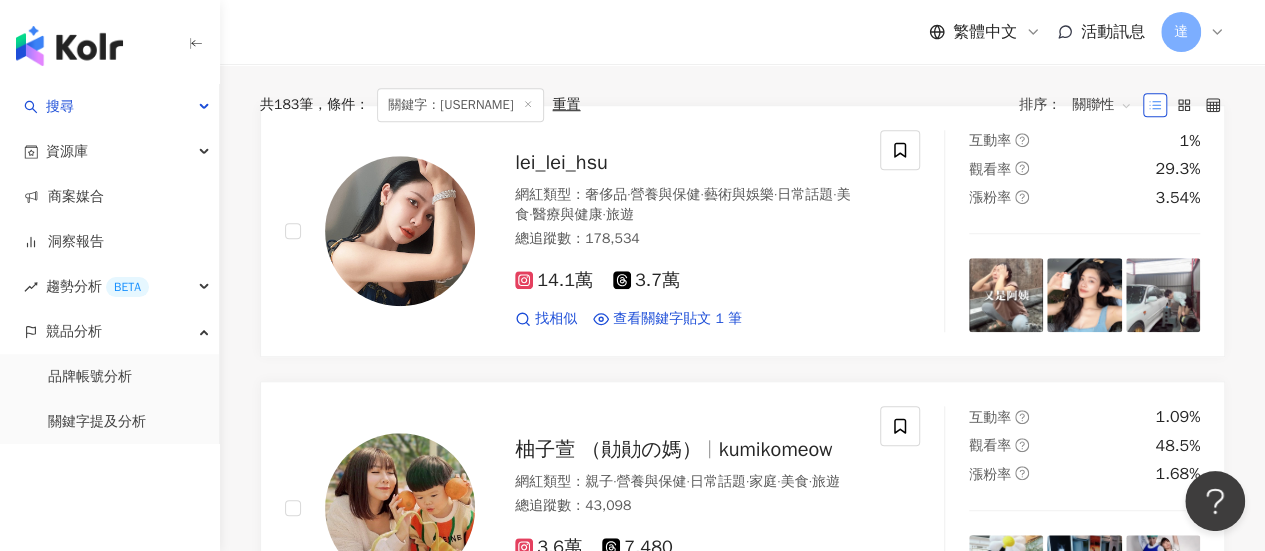 scroll, scrollTop: 622, scrollLeft: 0, axis: vertical 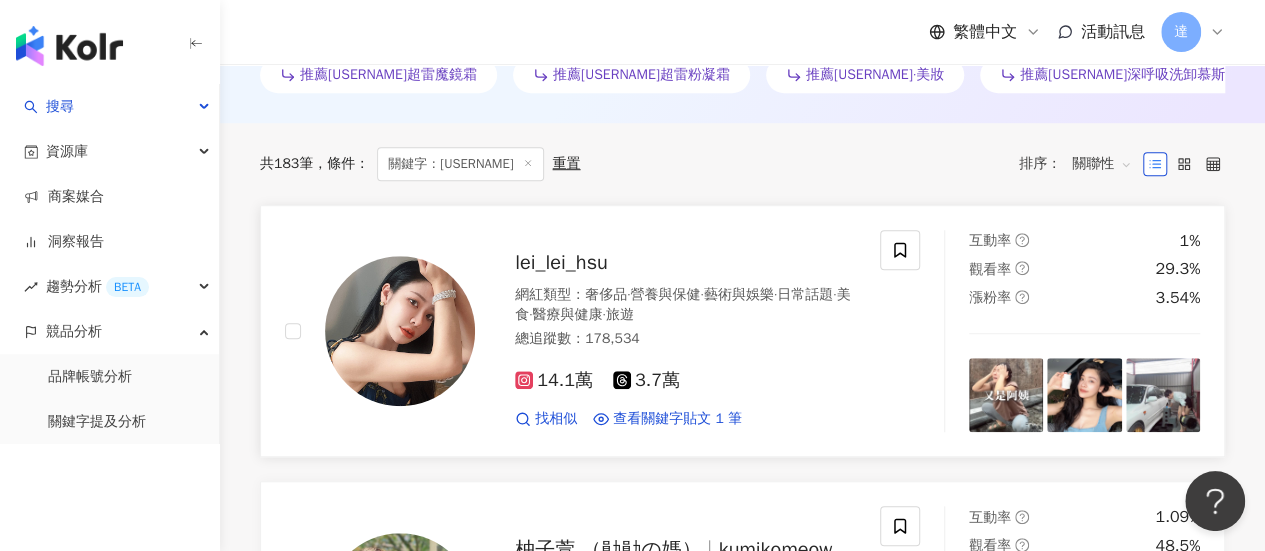 click on "lei_lei_hsu" at bounding box center [561, 262] 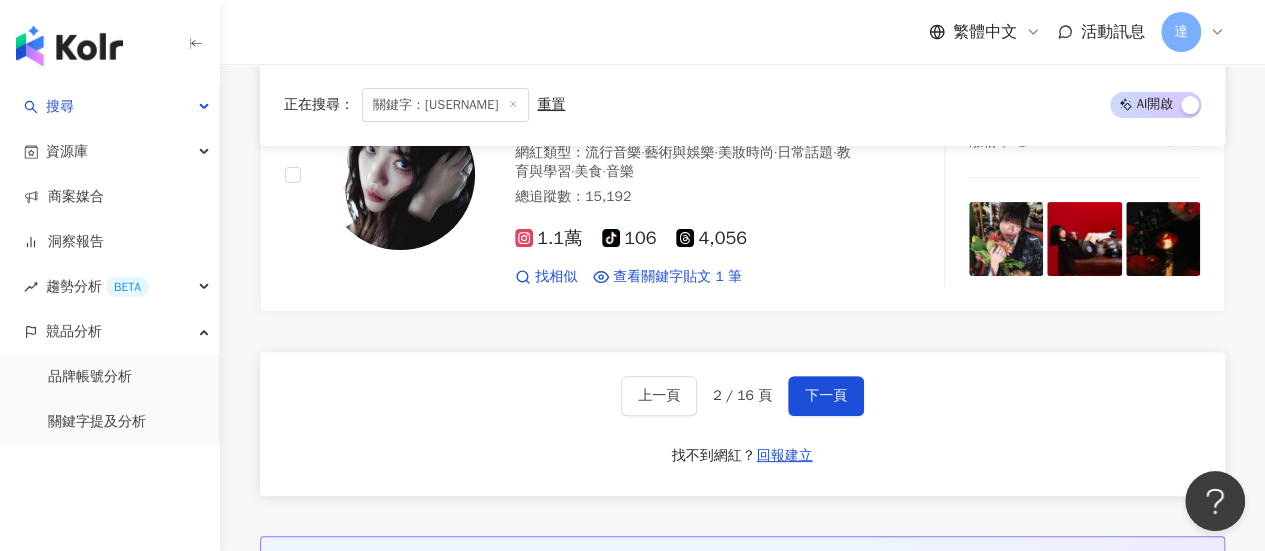 scroll, scrollTop: 3922, scrollLeft: 0, axis: vertical 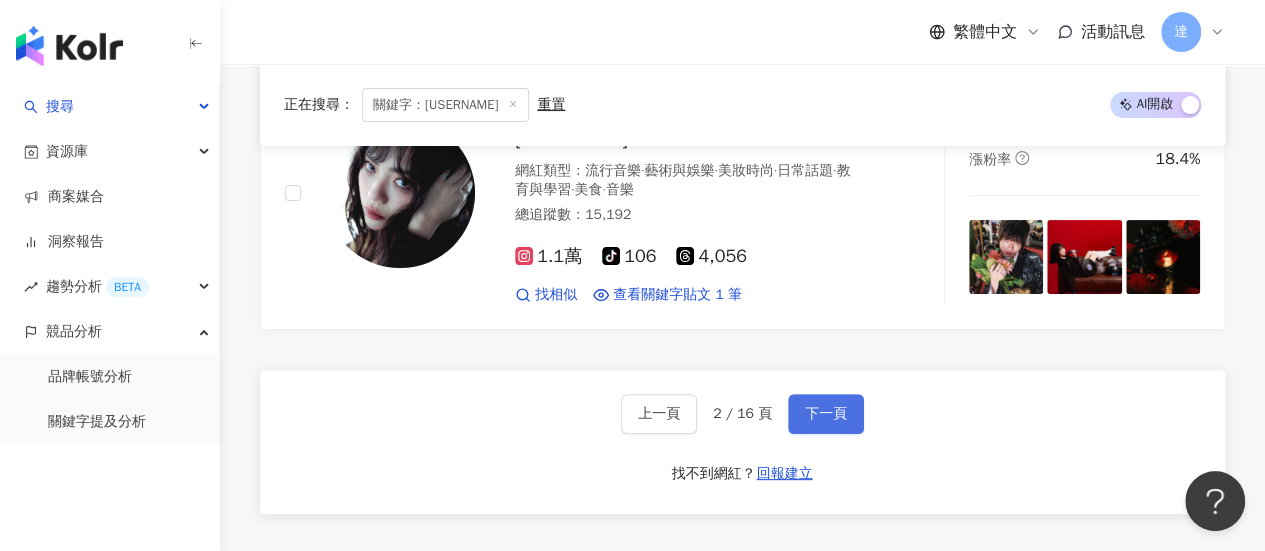 click on "下一頁" at bounding box center [826, 414] 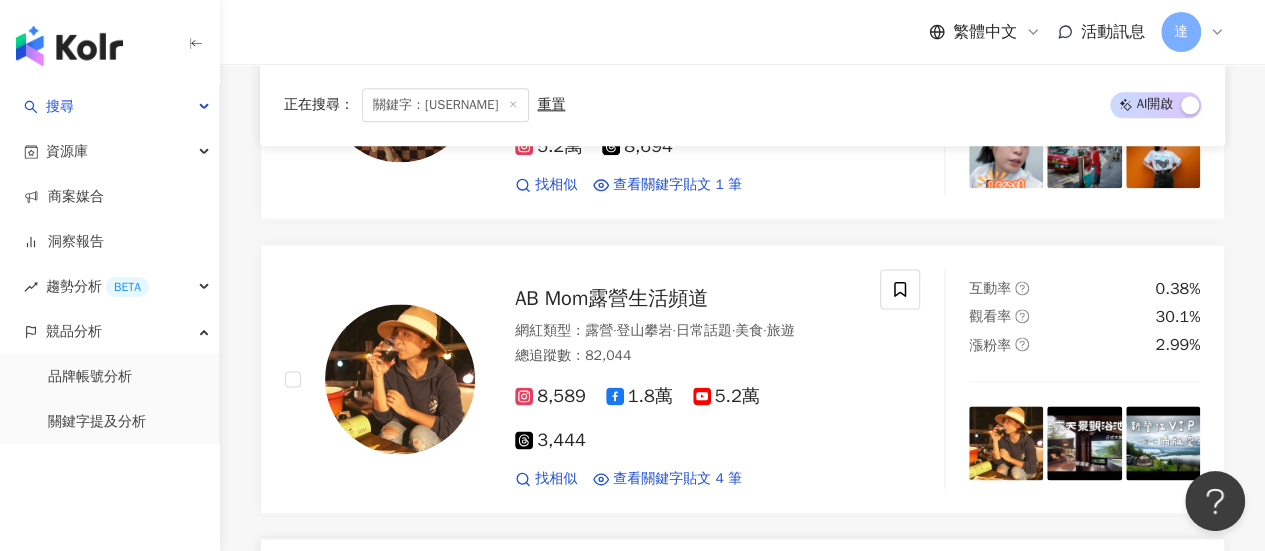 scroll, scrollTop: 1166, scrollLeft: 0, axis: vertical 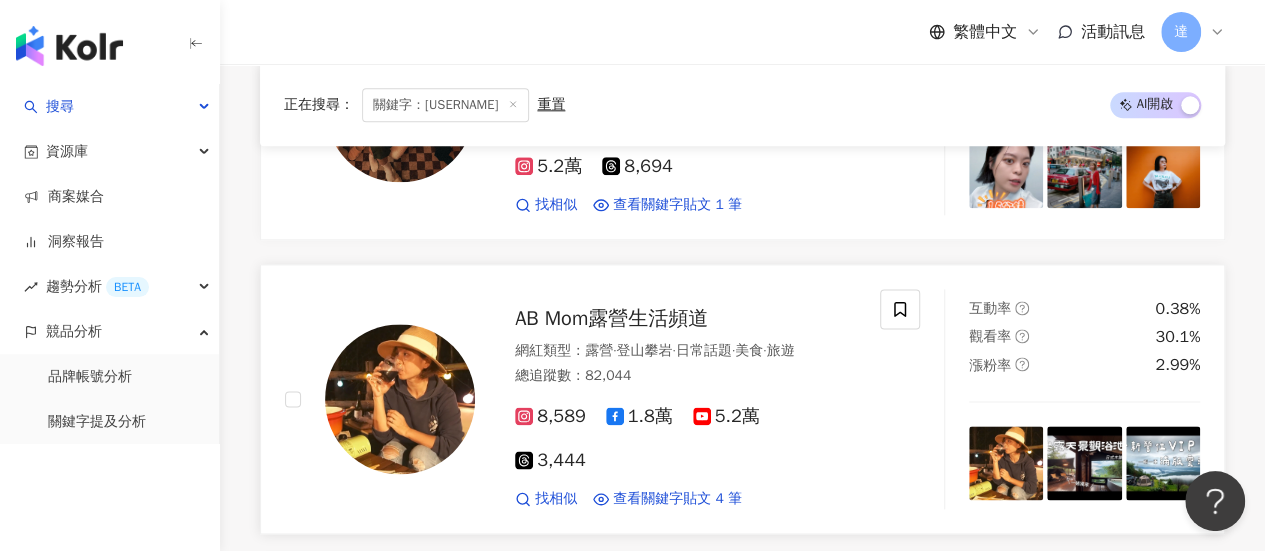 click on "AB Mom露營生活頻道" at bounding box center [611, 318] 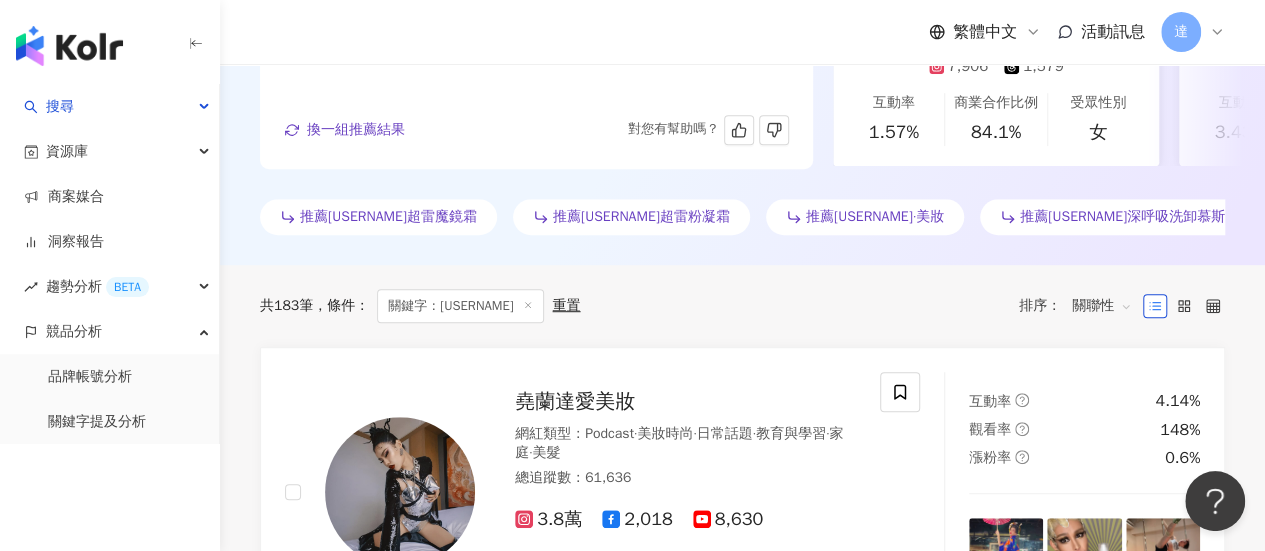 scroll, scrollTop: 366, scrollLeft: 0, axis: vertical 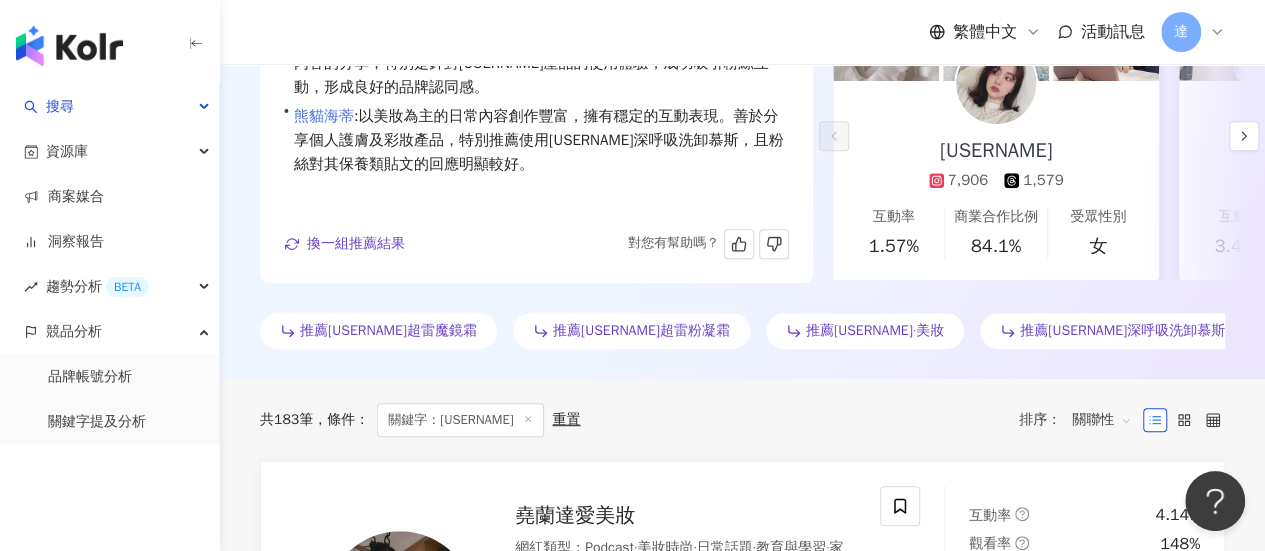 click on "熊貓海蒂" at bounding box center [324, 116] 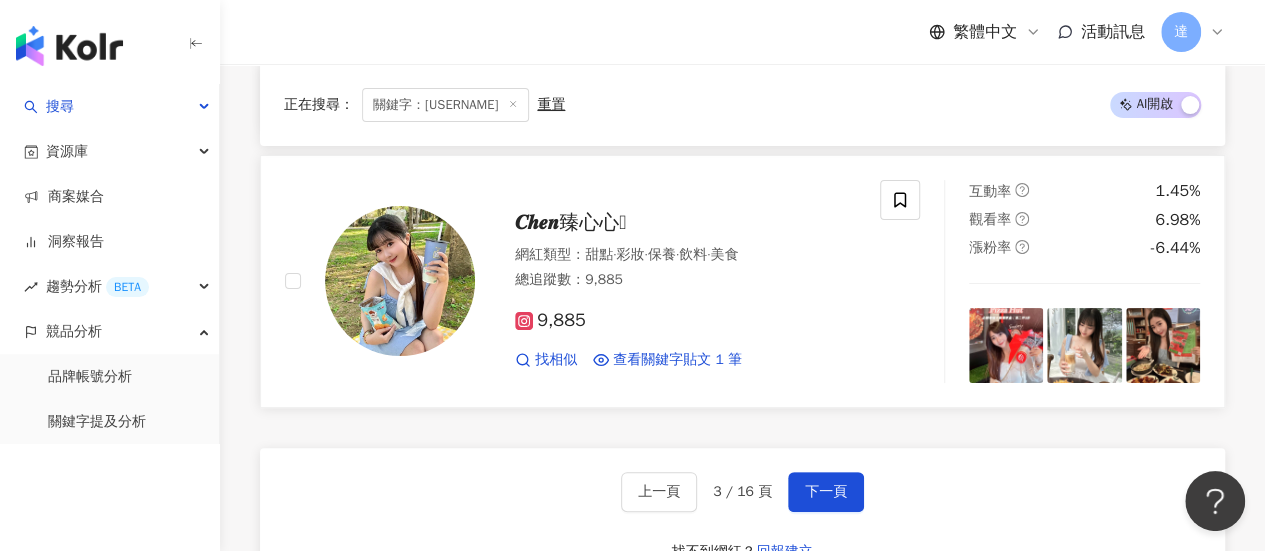 scroll, scrollTop: 4166, scrollLeft: 0, axis: vertical 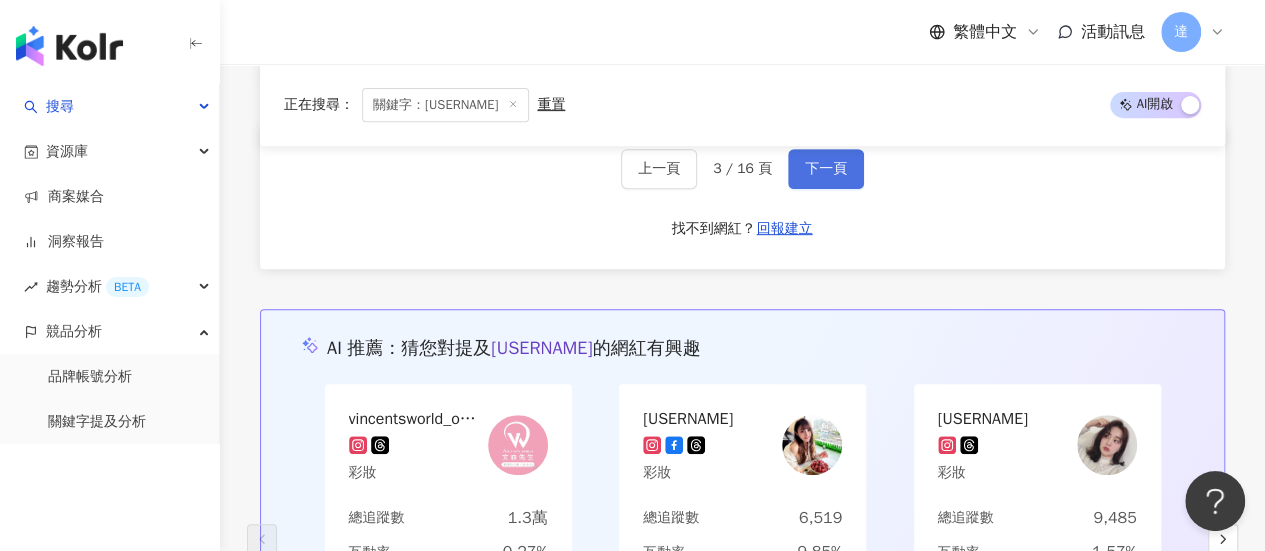 click on "下一頁" at bounding box center (826, 169) 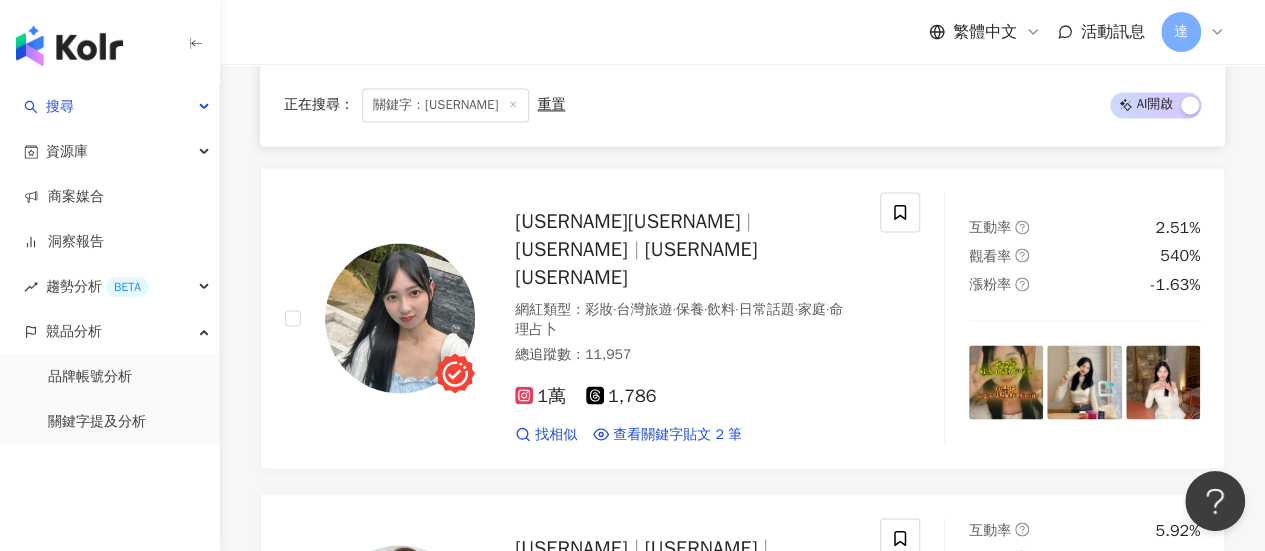 scroll, scrollTop: 3669, scrollLeft: 0, axis: vertical 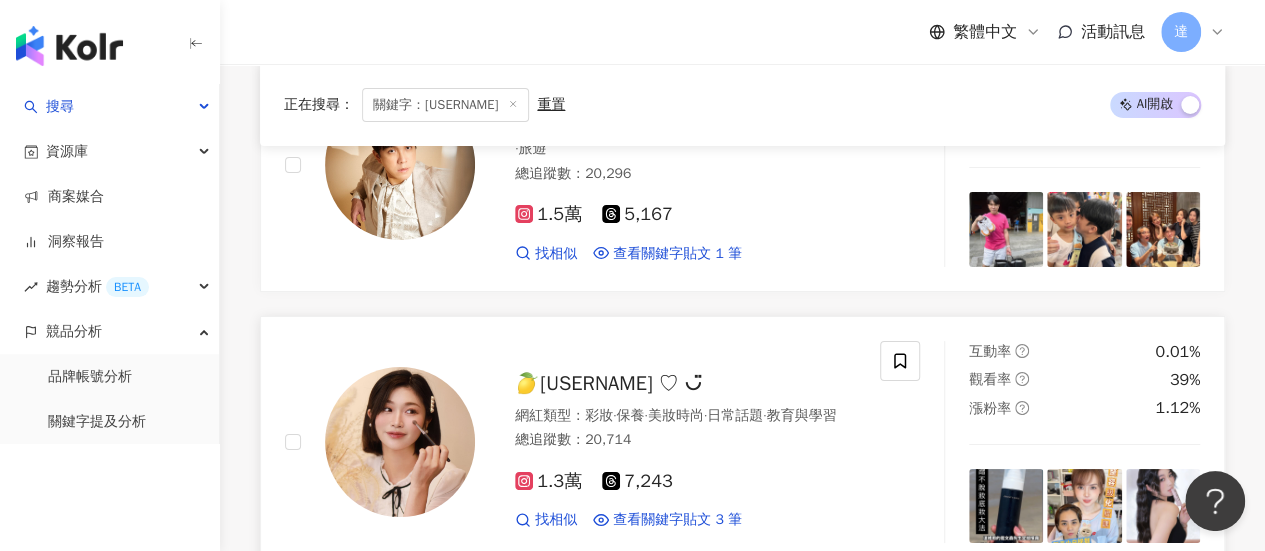 click on "🍋趙子嫣Hi Tzuyan ♡ ◡̈" at bounding box center [608, 383] 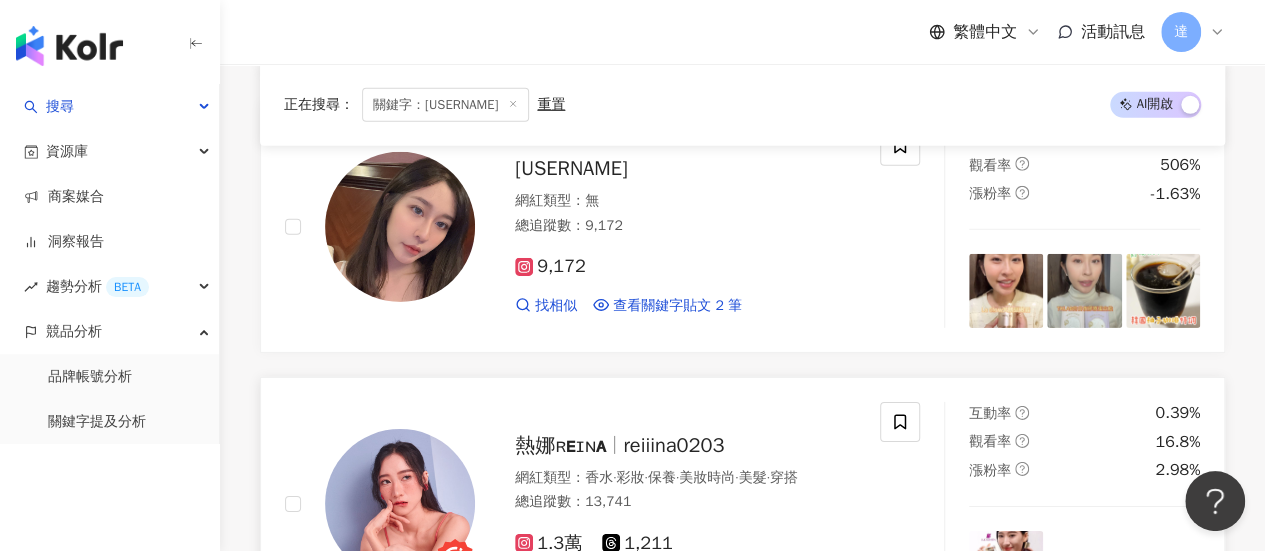 scroll, scrollTop: 3169, scrollLeft: 0, axis: vertical 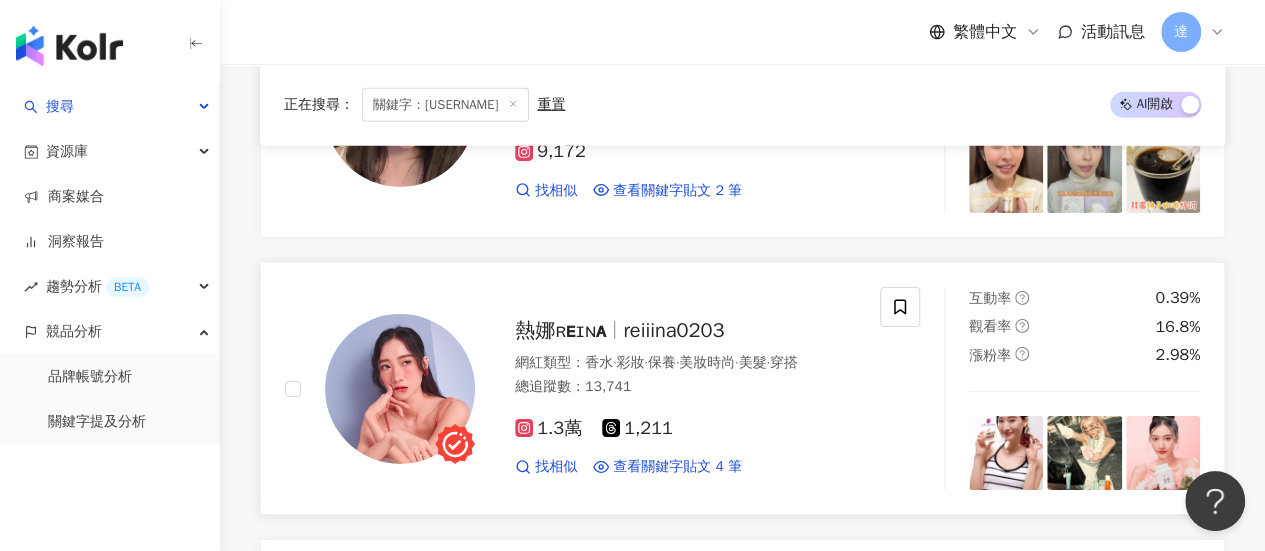 click on "熱娜ʀᴇɪɴᴀ" at bounding box center (560, 330) 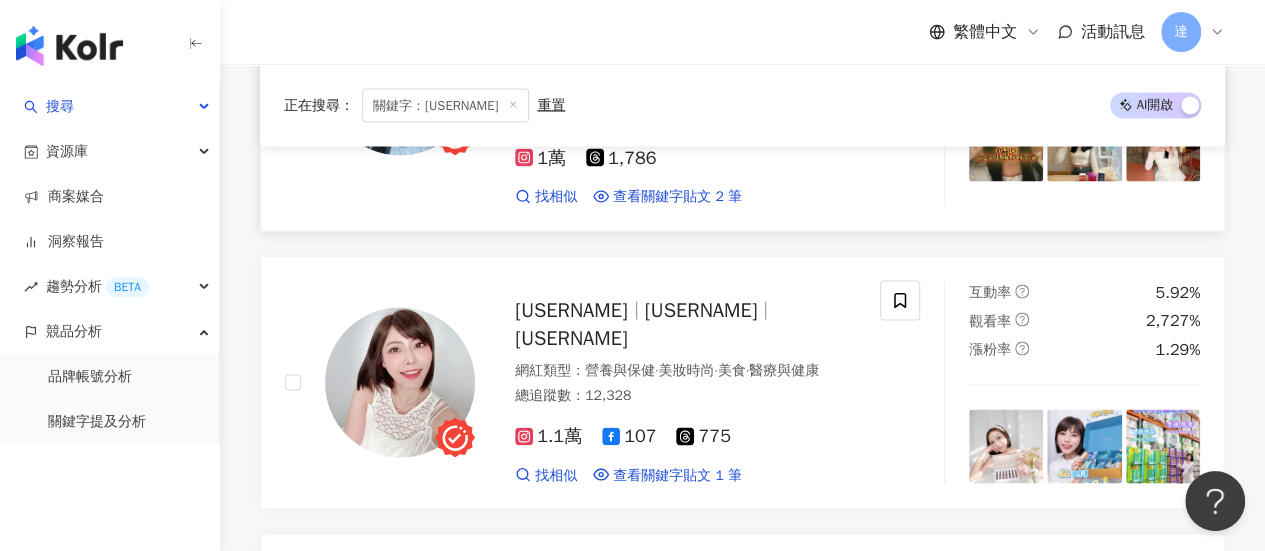 scroll, scrollTop: 1569, scrollLeft: 0, axis: vertical 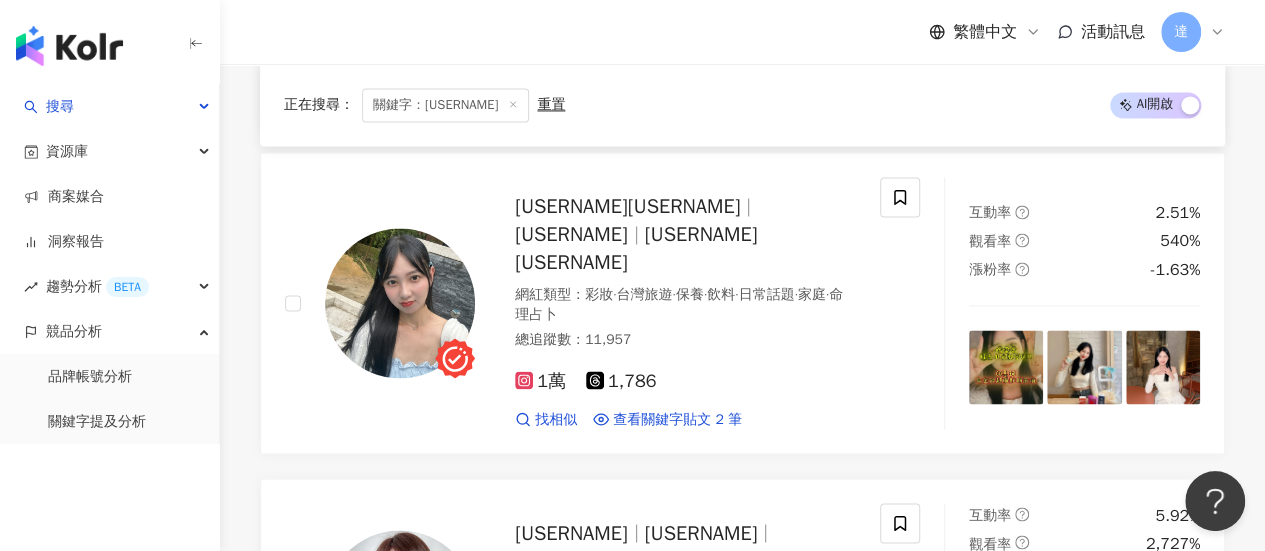 click on "重置" at bounding box center (551, 105) 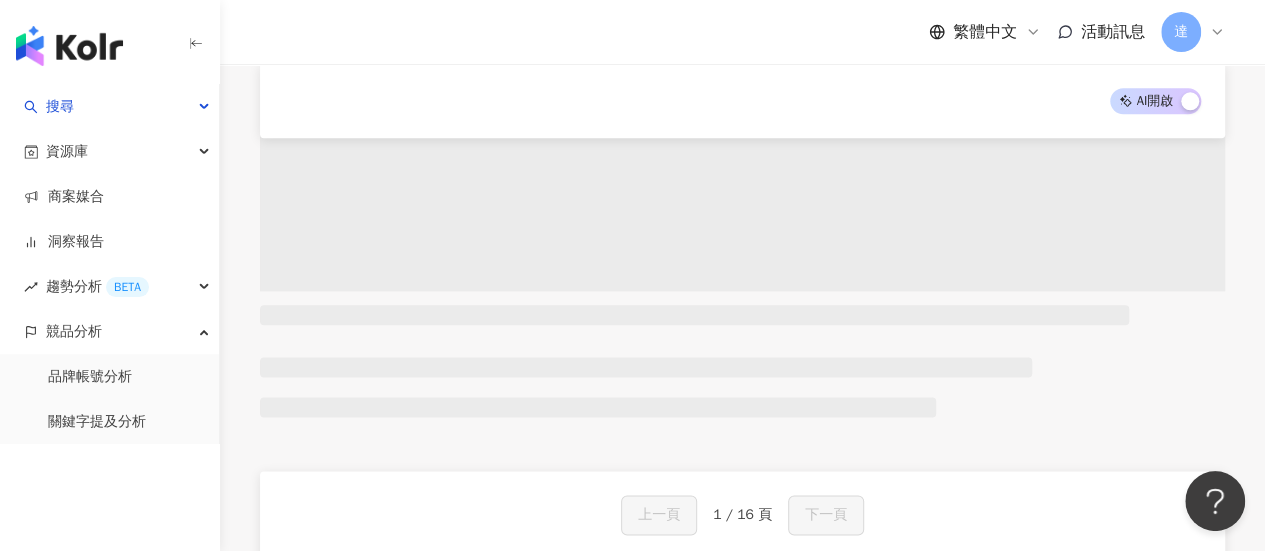 scroll, scrollTop: 0, scrollLeft: 0, axis: both 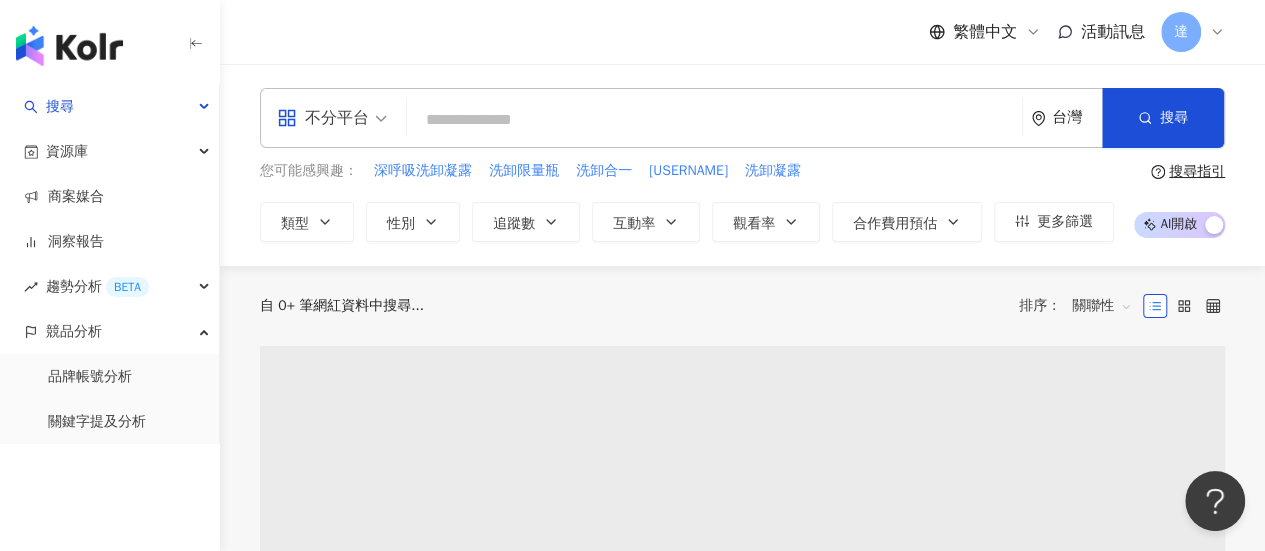 click at bounding box center (714, 120) 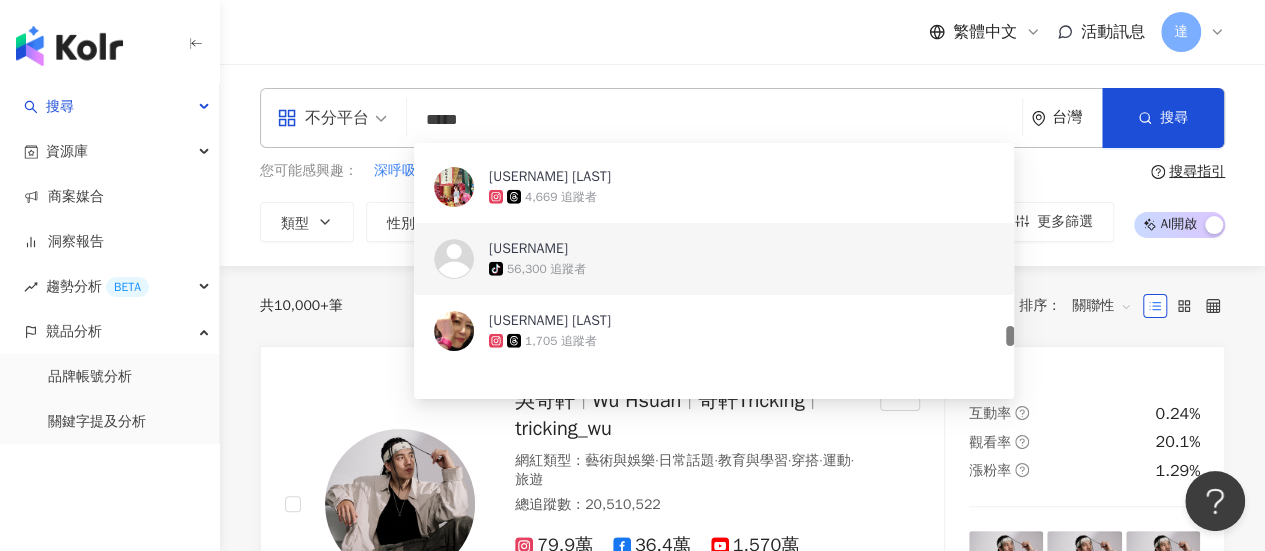 scroll, scrollTop: 3000, scrollLeft: 0, axis: vertical 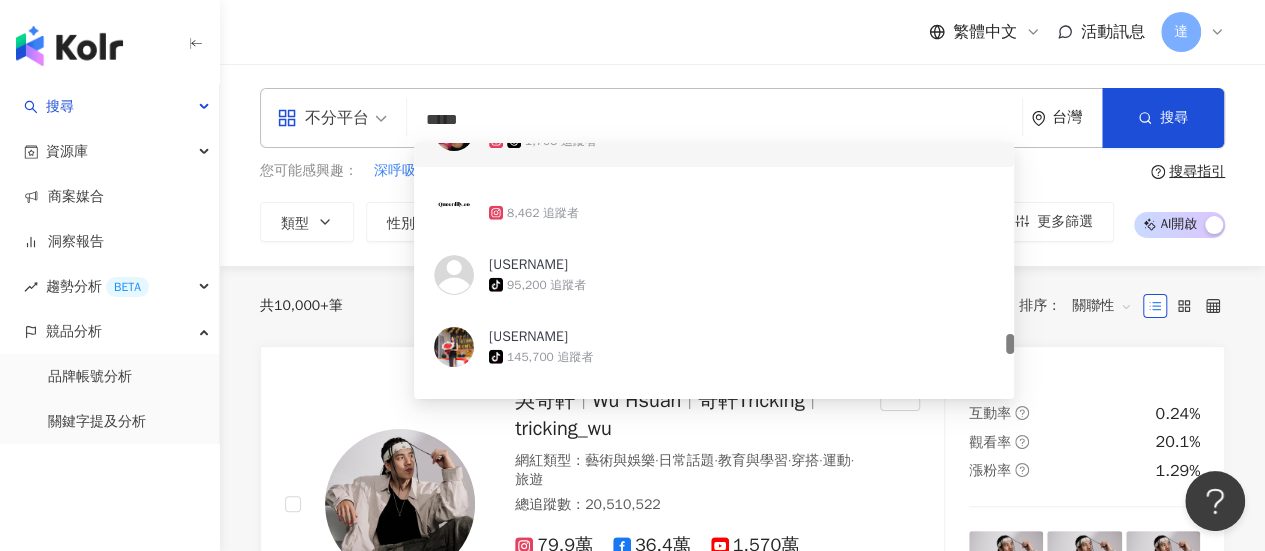 click on "不分平台 ***** 台灣 搜尋 dbe809bb-ecc1-4229-a84b-d7d712b6f02d 77e0742f-524e-4c35-920b-a8315a0c5ba2 e49ee7a7-9240-41d3-a674-bc3c17780fb3 Queenie Wong 1,705   追蹤者 8,462   追蹤者 Queenlg11 tiktok-icon 95,200   追蹤者 Queenlia777 tiktok-icon 145,700   追蹤者 Queen Art 👑 1,057   追蹤者 queen 7,469   追蹤者" at bounding box center (742, 118) 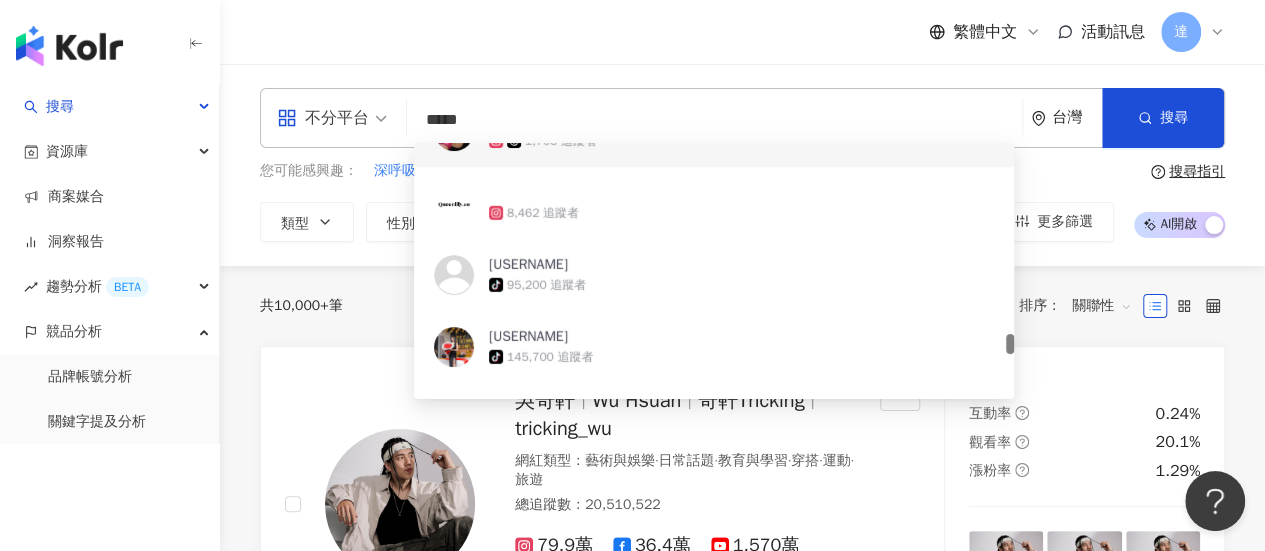 click on "*****" at bounding box center [714, 120] 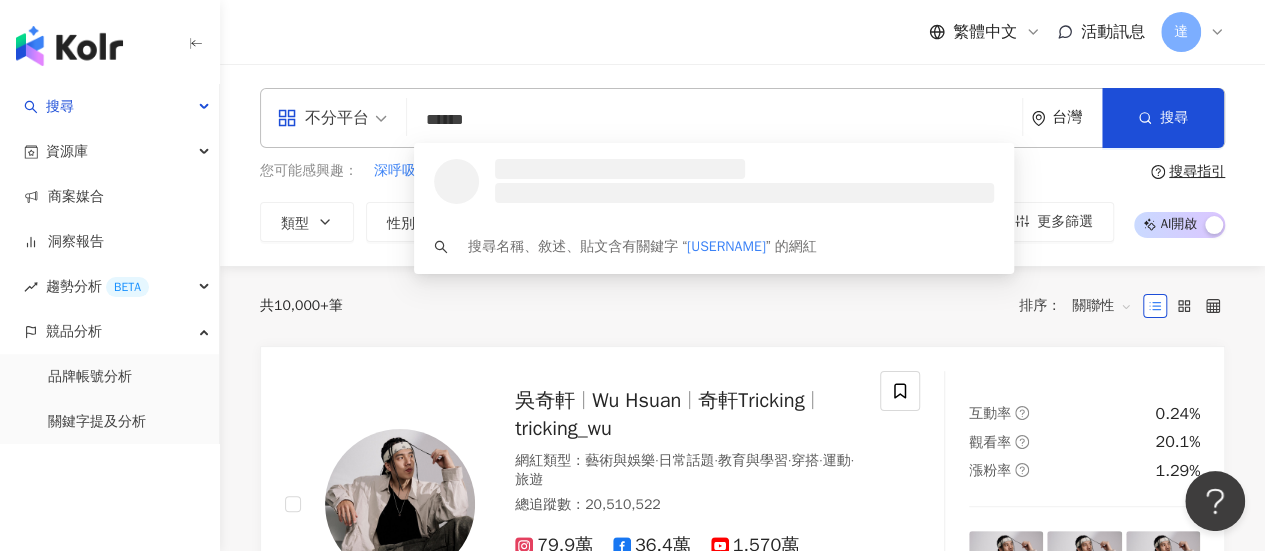 scroll, scrollTop: 0, scrollLeft: 0, axis: both 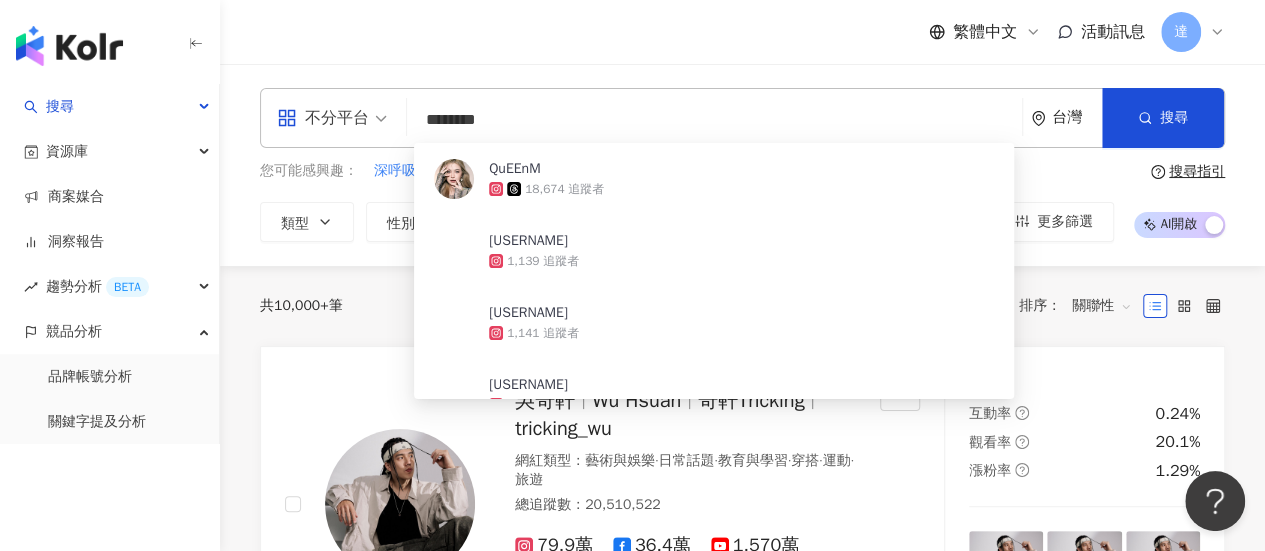type on "*********" 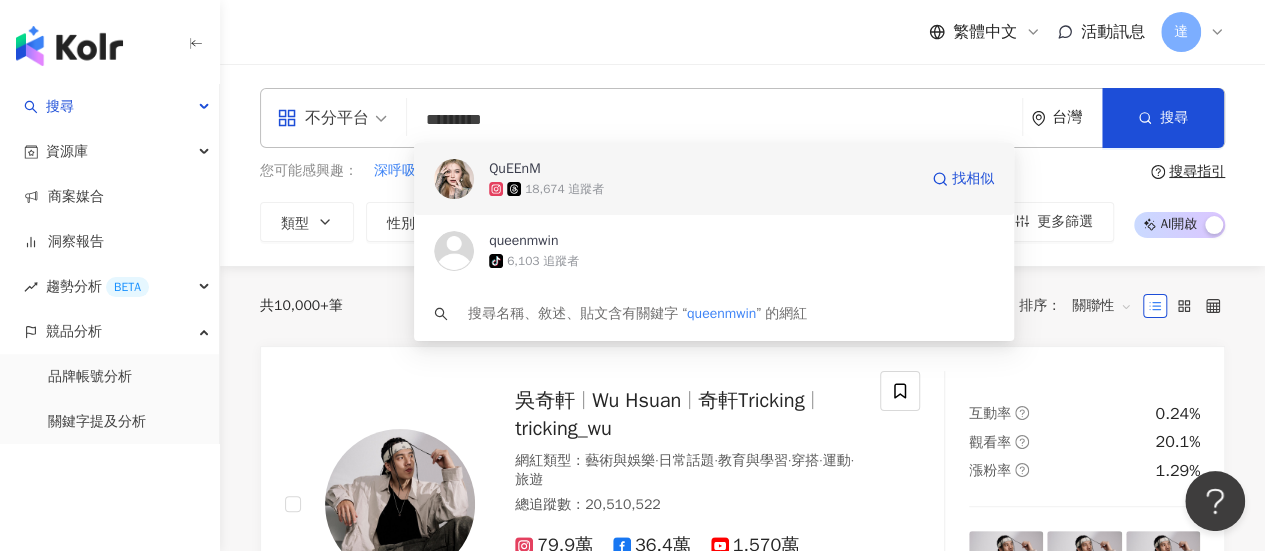 click on "QuEEnM" at bounding box center [514, 169] 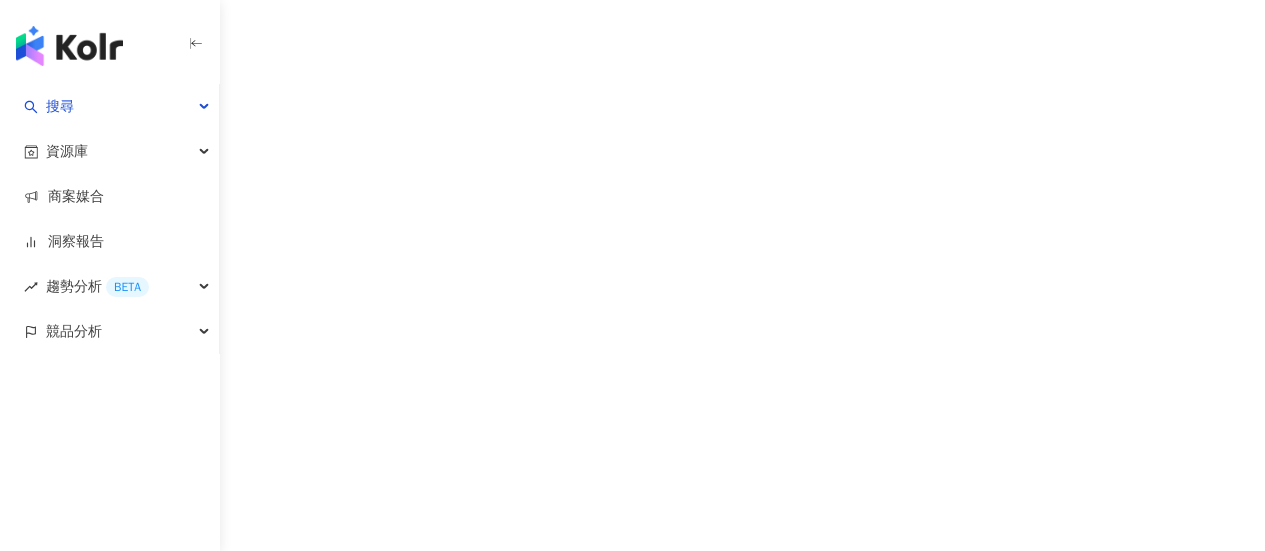 scroll, scrollTop: 0, scrollLeft: 0, axis: both 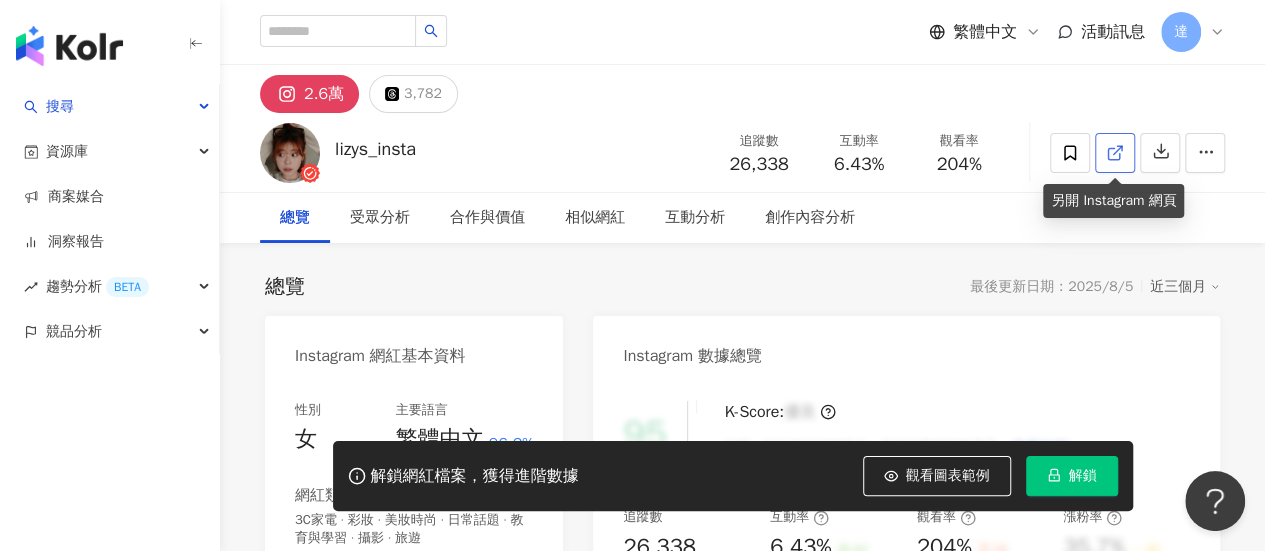 click 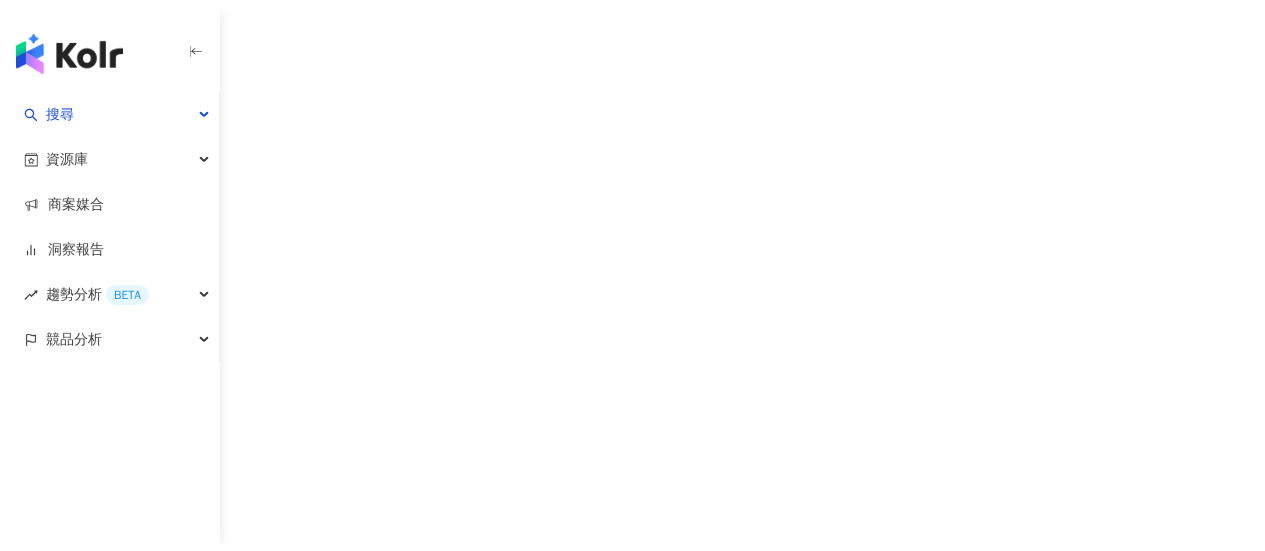 scroll, scrollTop: 0, scrollLeft: 0, axis: both 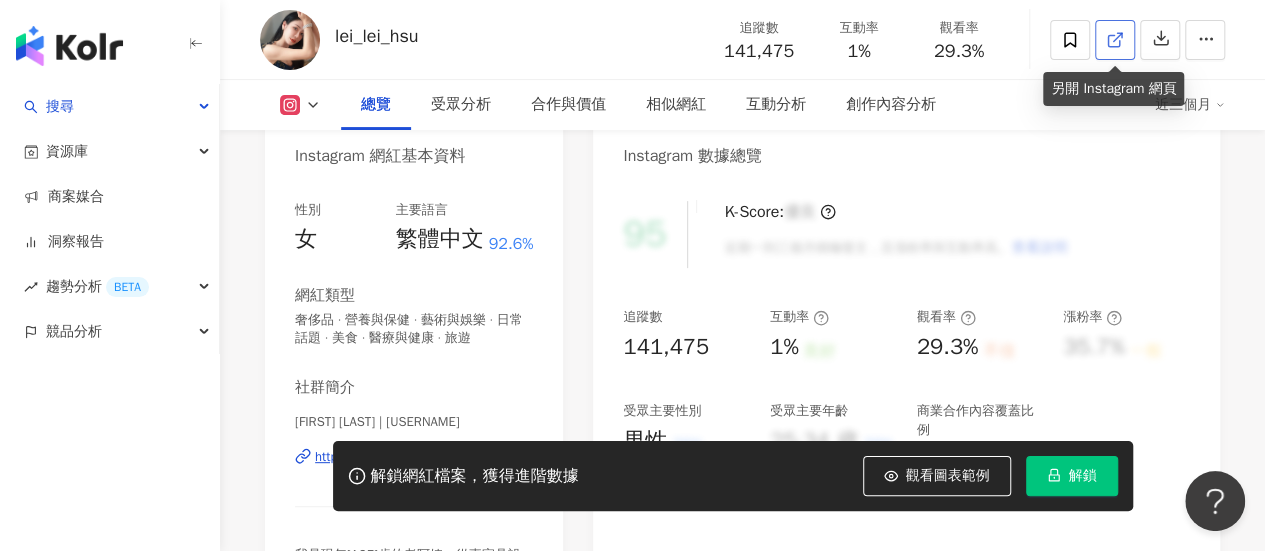 click 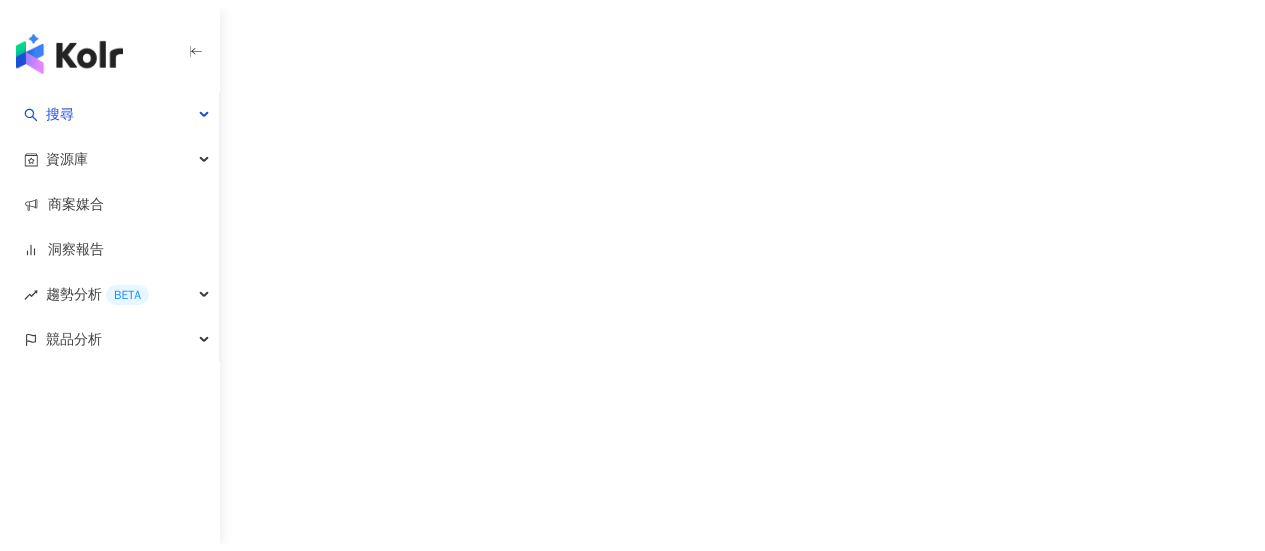 scroll, scrollTop: 0, scrollLeft: 0, axis: both 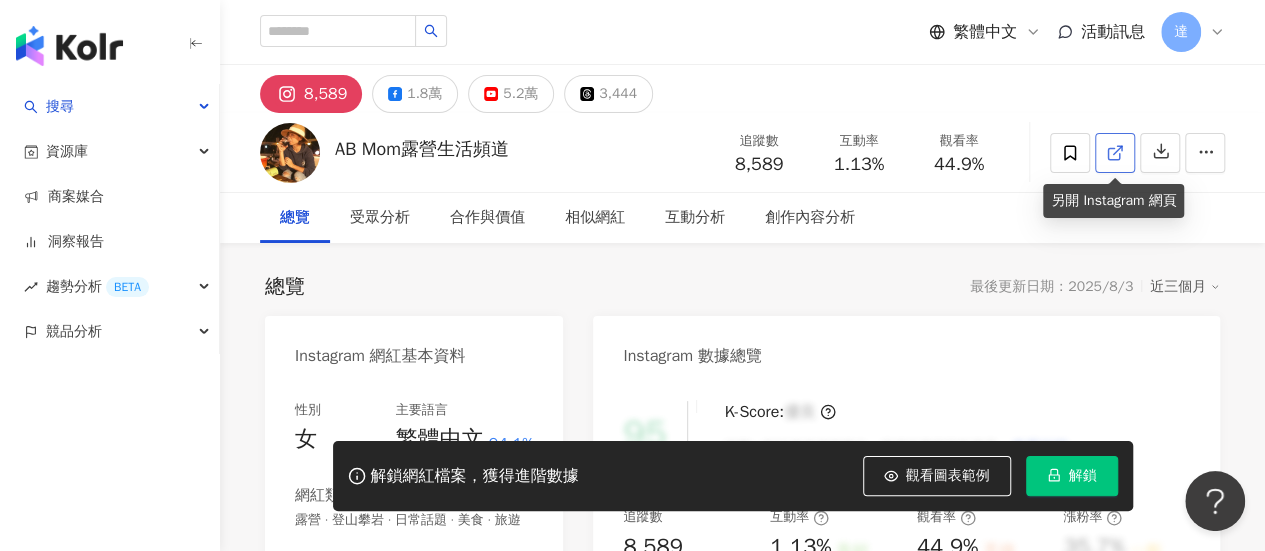 click 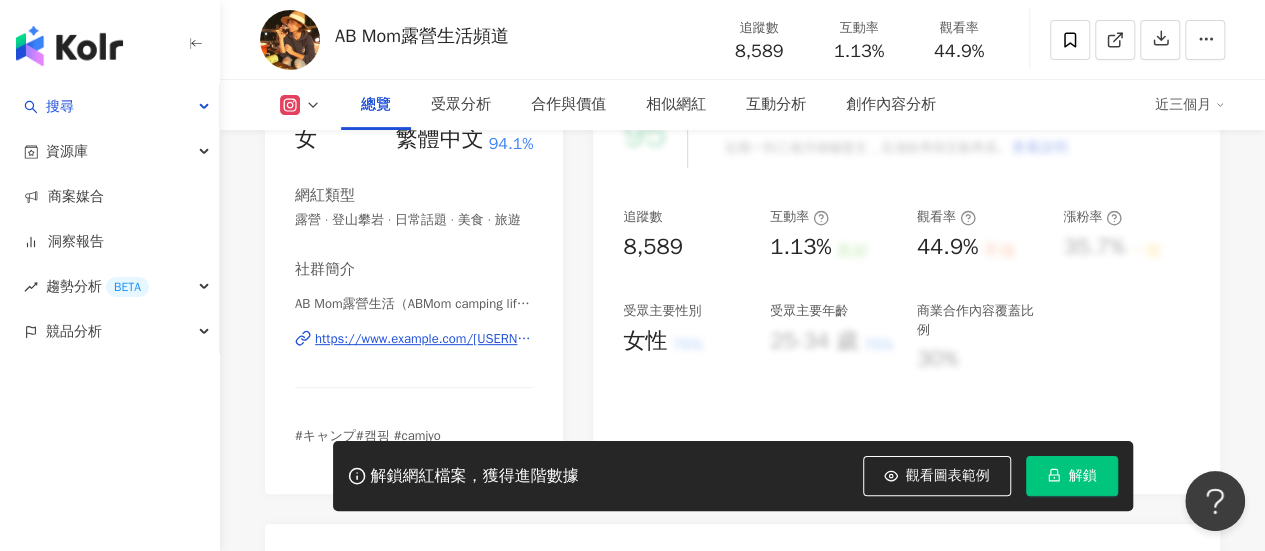 scroll, scrollTop: 0, scrollLeft: 0, axis: both 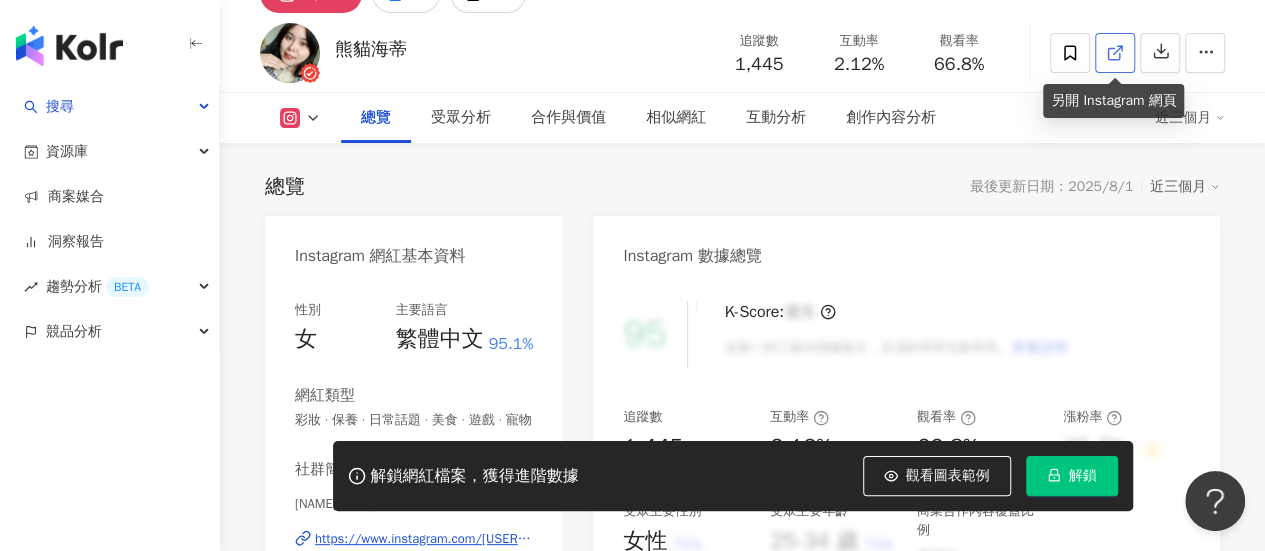 click 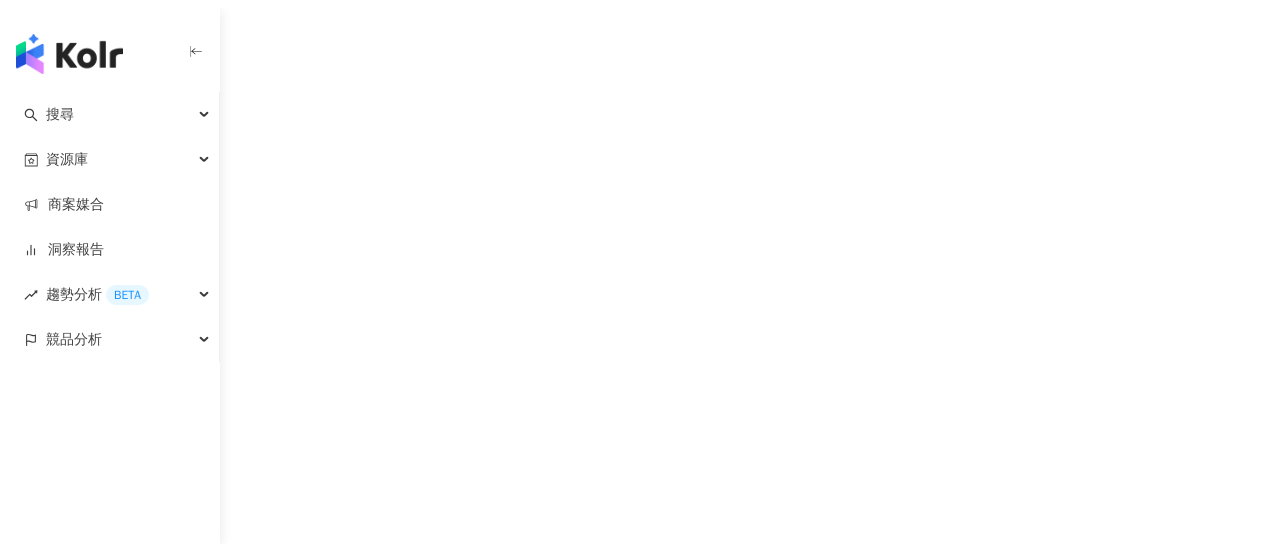 scroll, scrollTop: 0, scrollLeft: 0, axis: both 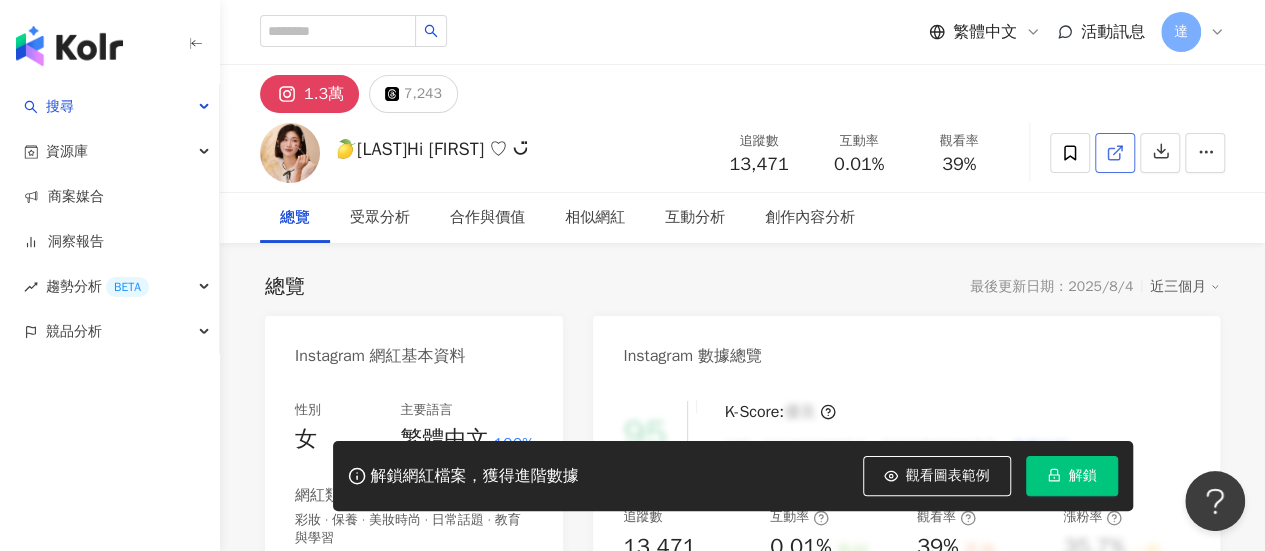 click 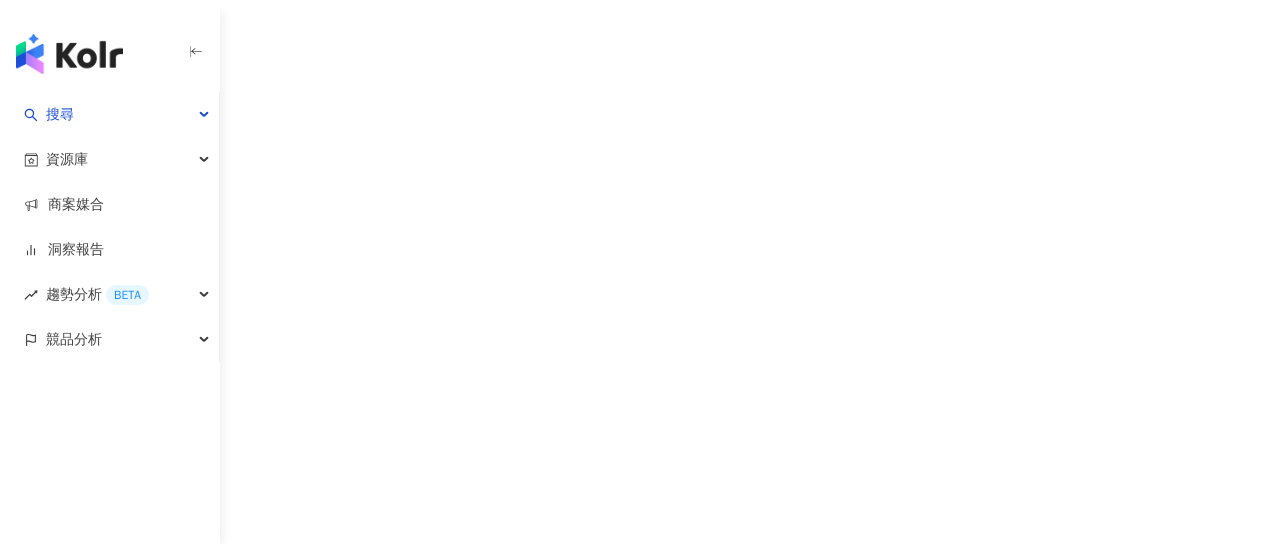scroll, scrollTop: 0, scrollLeft: 0, axis: both 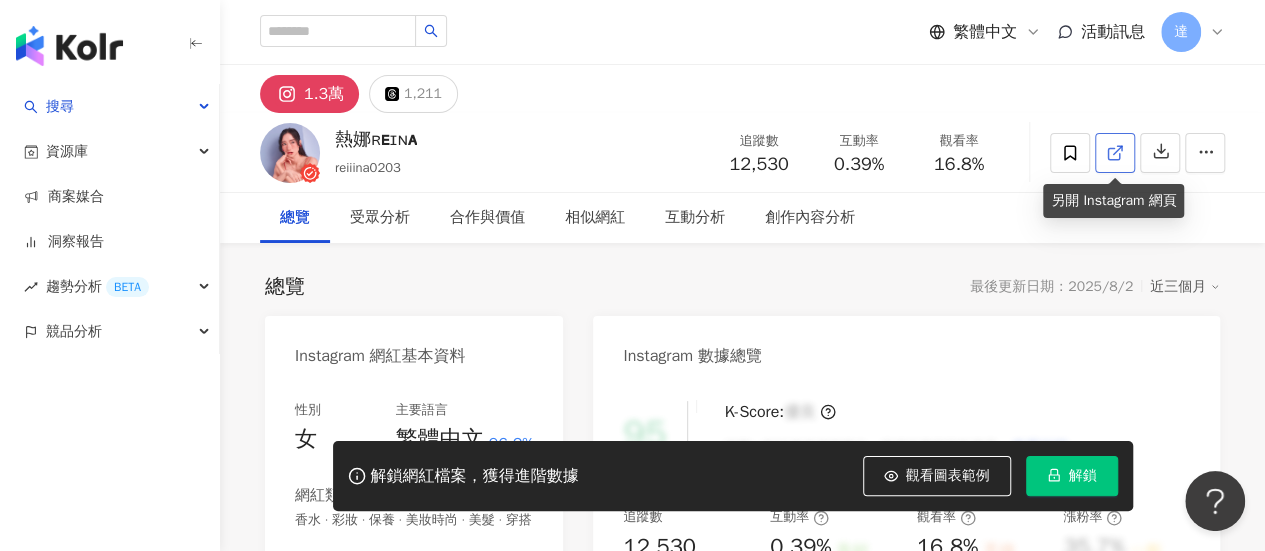 click 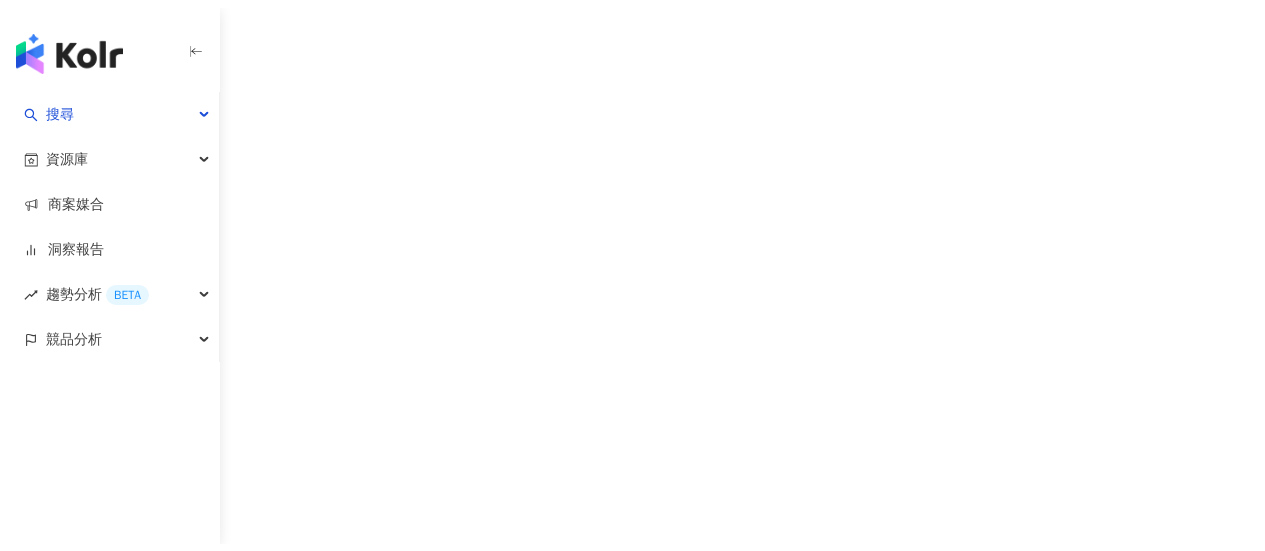 scroll, scrollTop: 0, scrollLeft: 0, axis: both 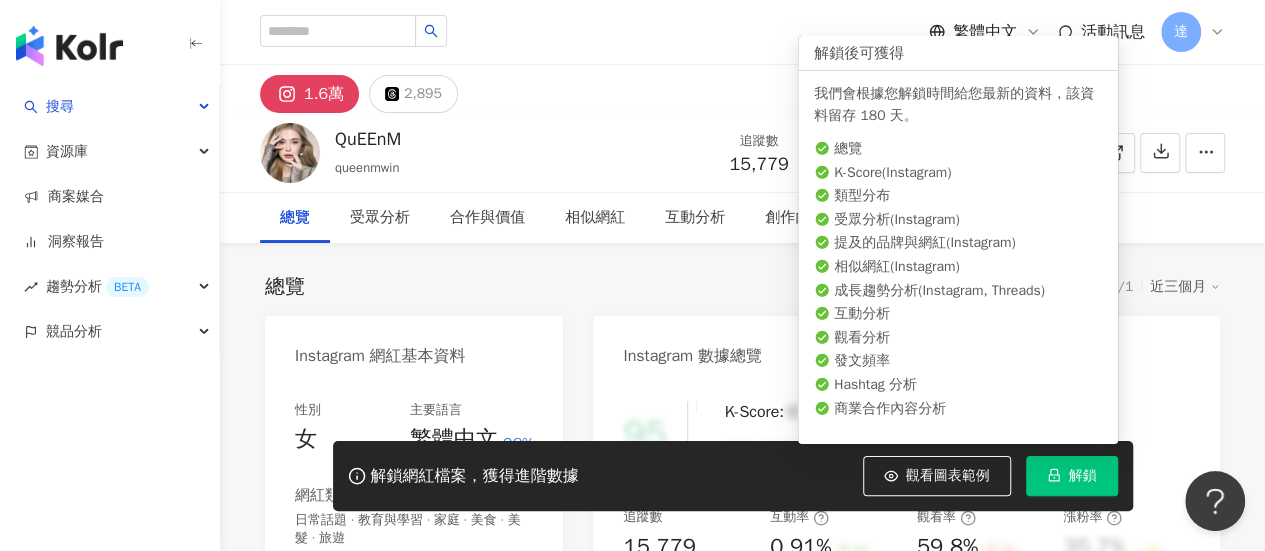 click on "解鎖" at bounding box center [1083, 476] 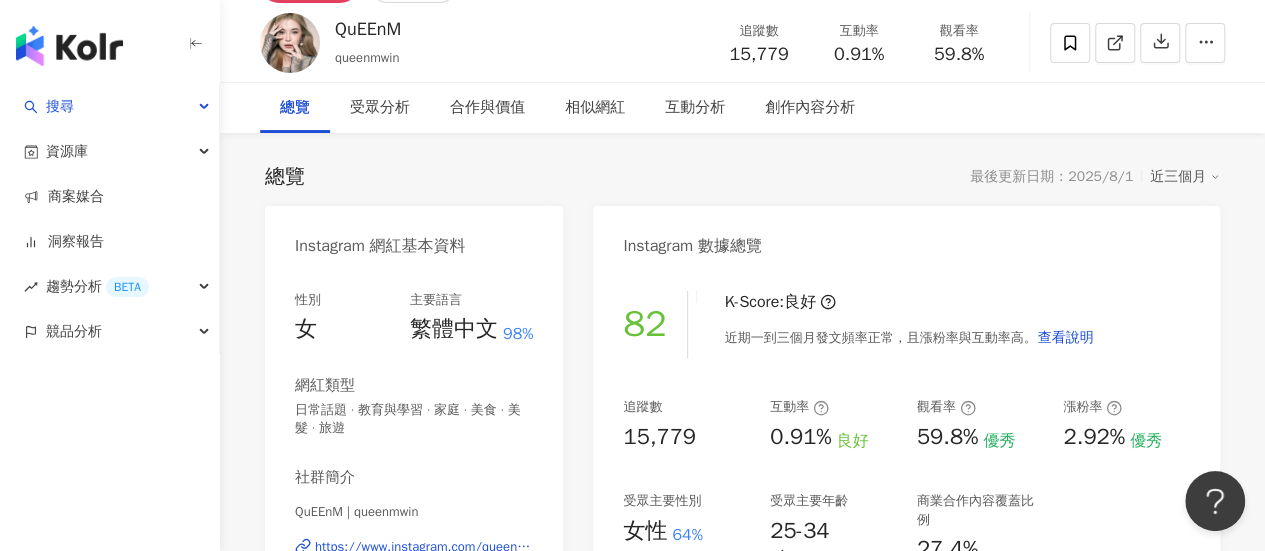 scroll, scrollTop: 0, scrollLeft: 0, axis: both 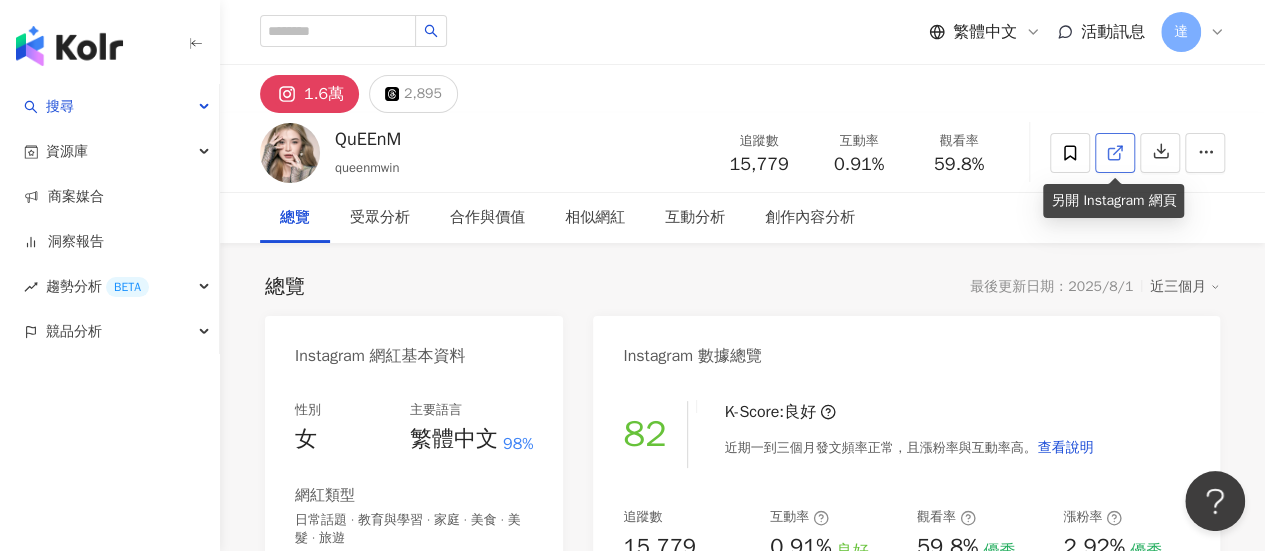 click 